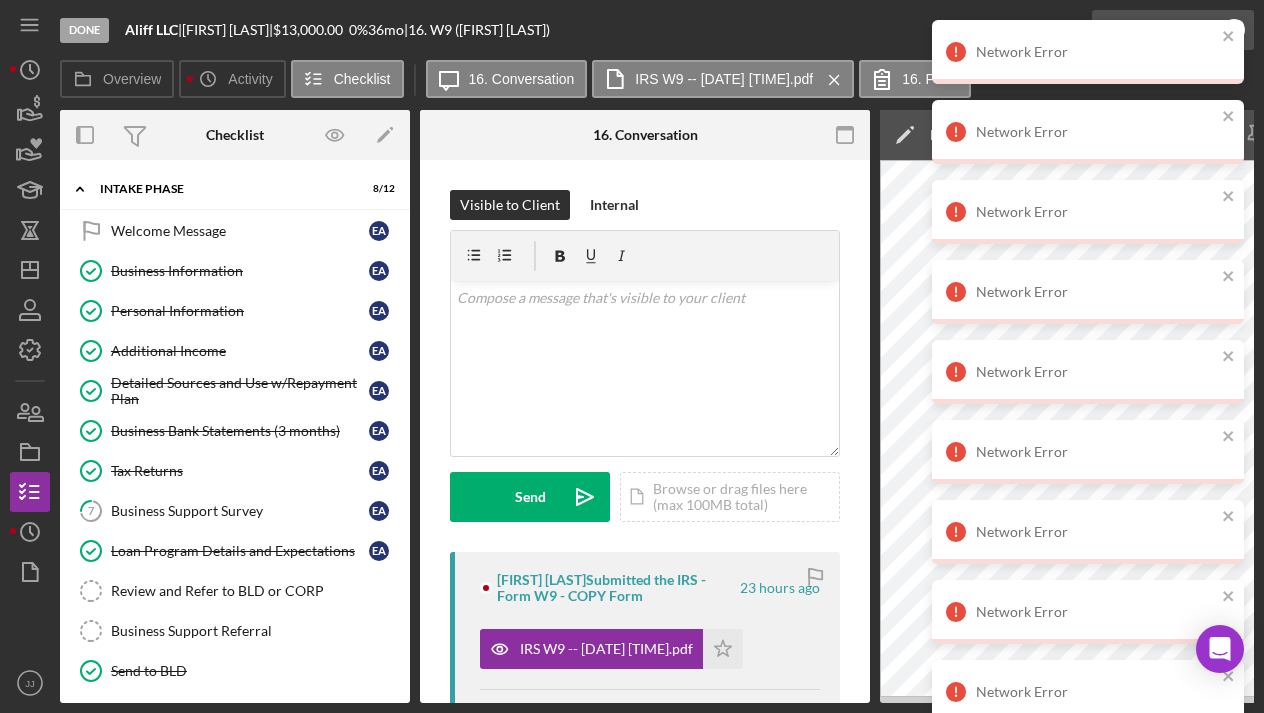 scroll, scrollTop: 0, scrollLeft: 0, axis: both 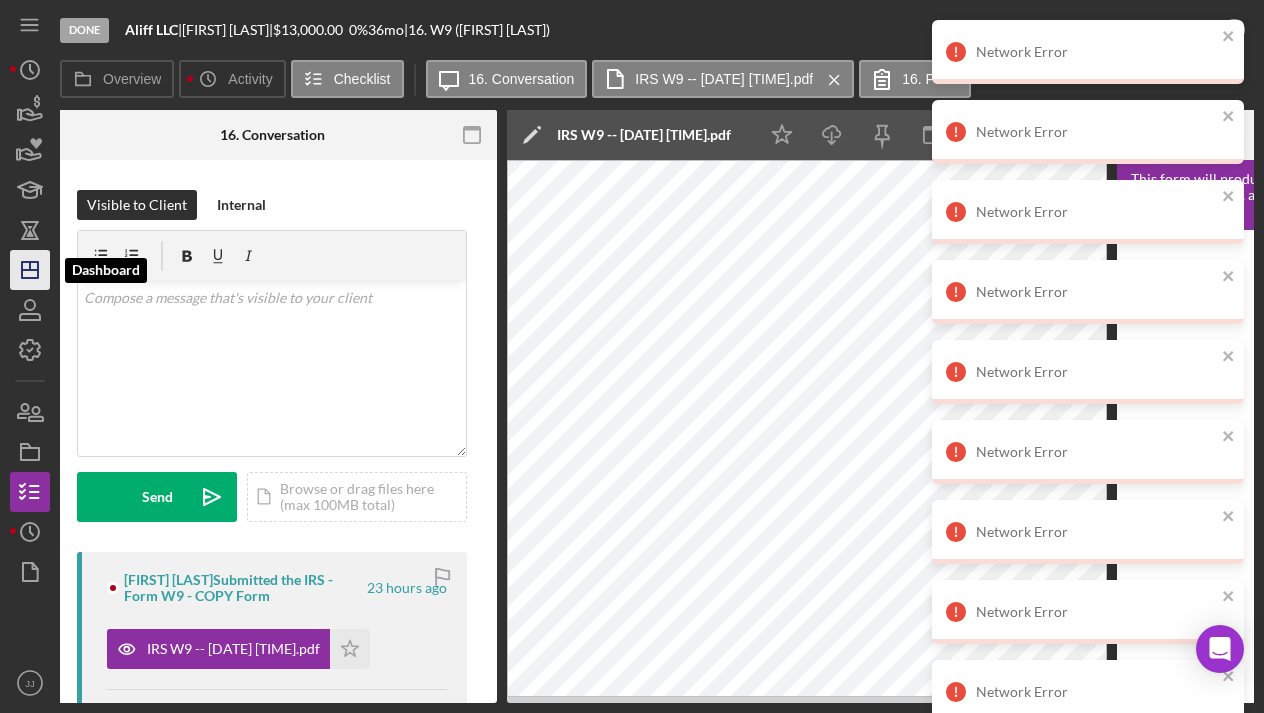 click on "Icon/Dashboard" 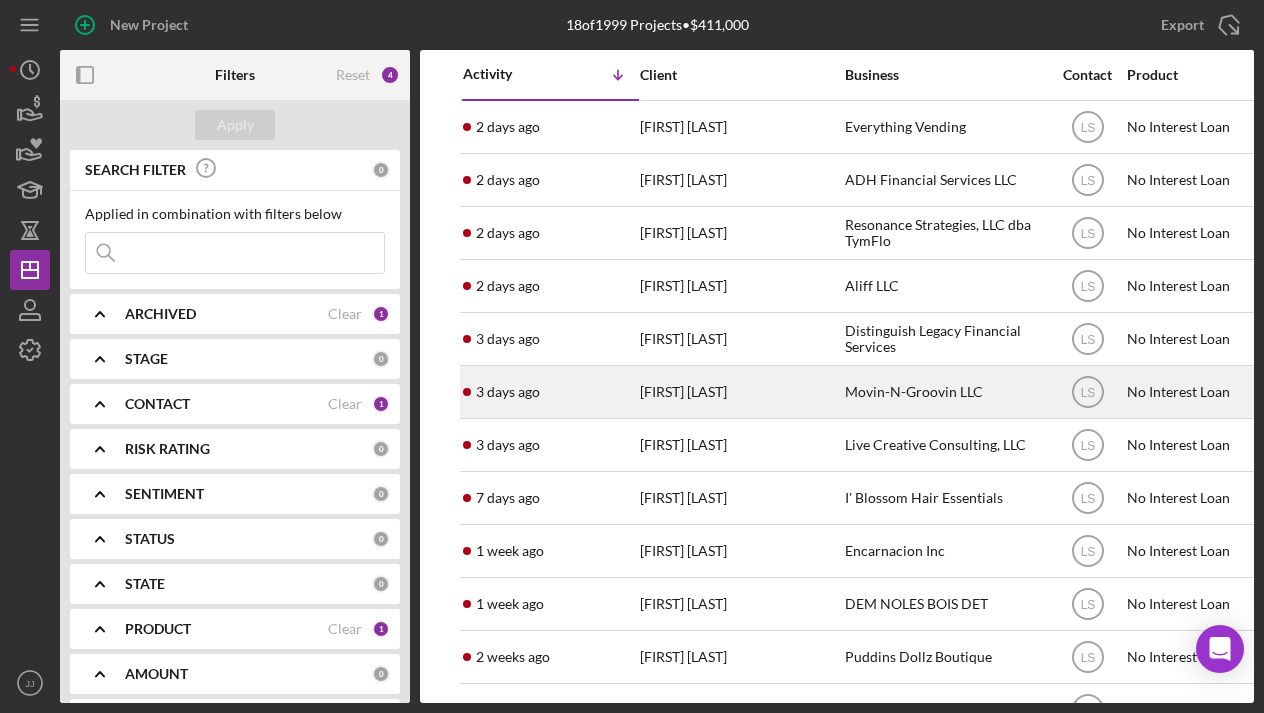 click on "Movin-N-Groovin LLC" at bounding box center (945, 392) 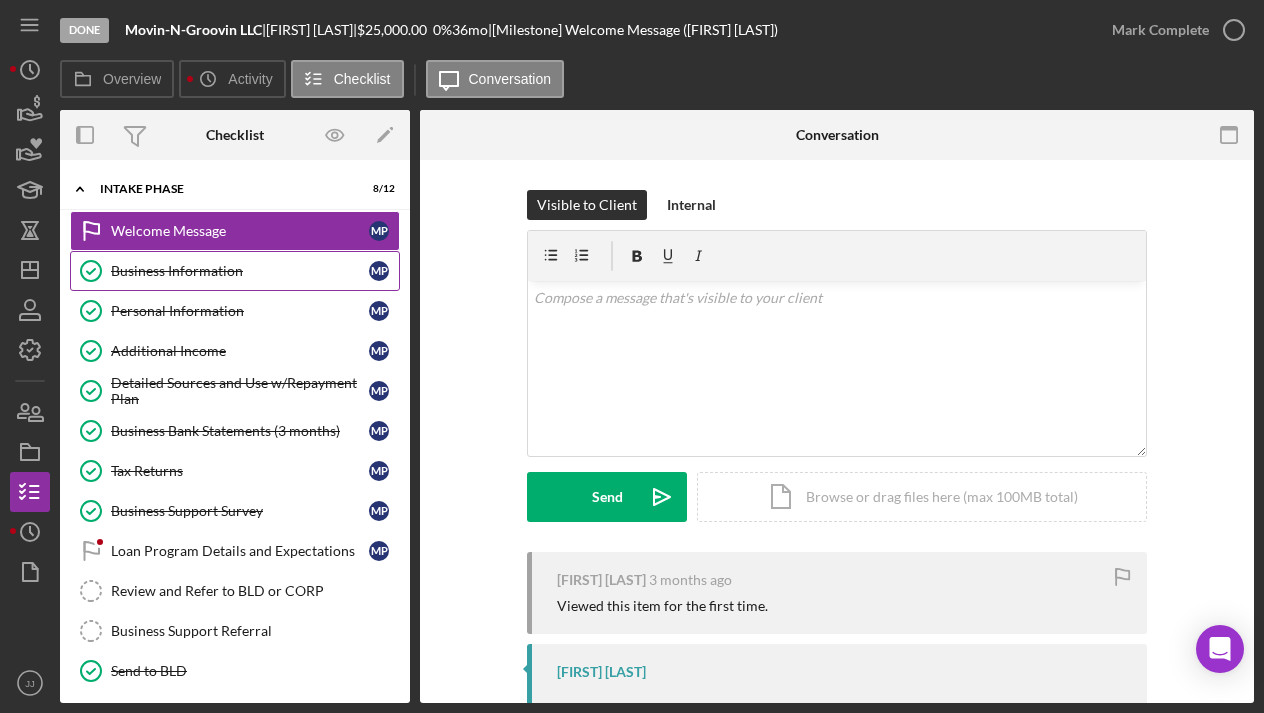 click on "Business Information" at bounding box center [240, 271] 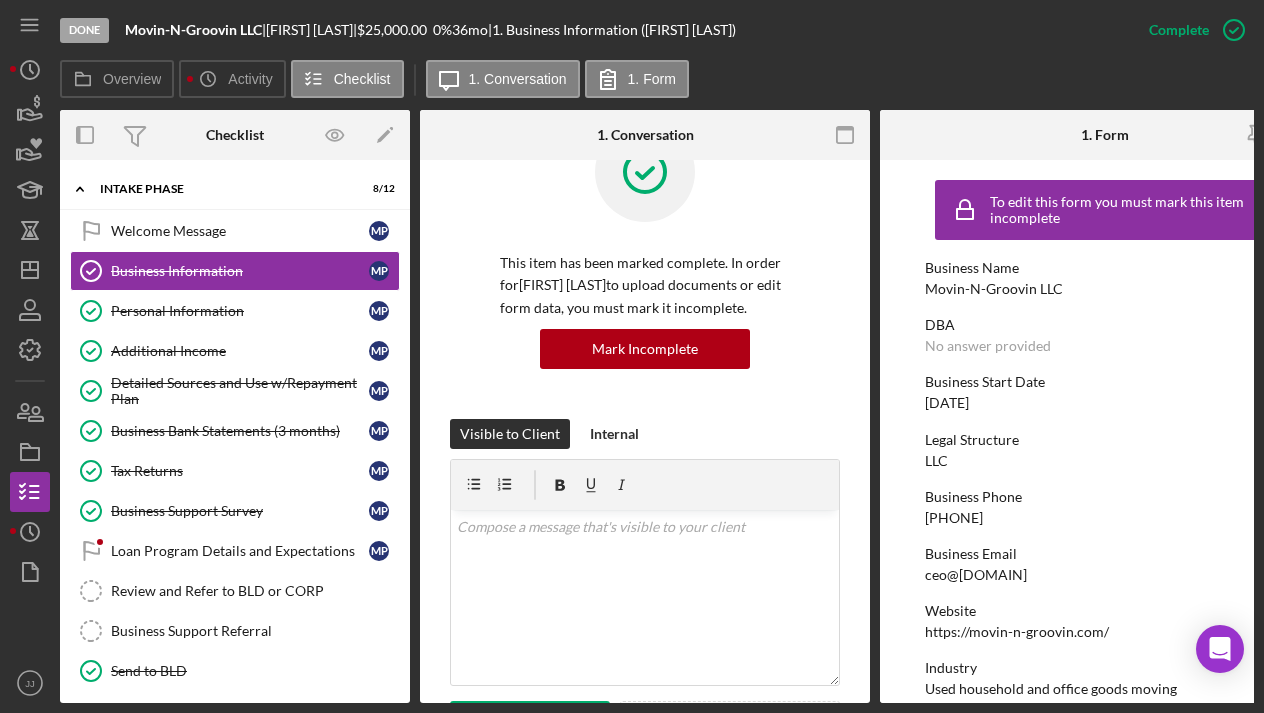 scroll, scrollTop: 70, scrollLeft: 0, axis: vertical 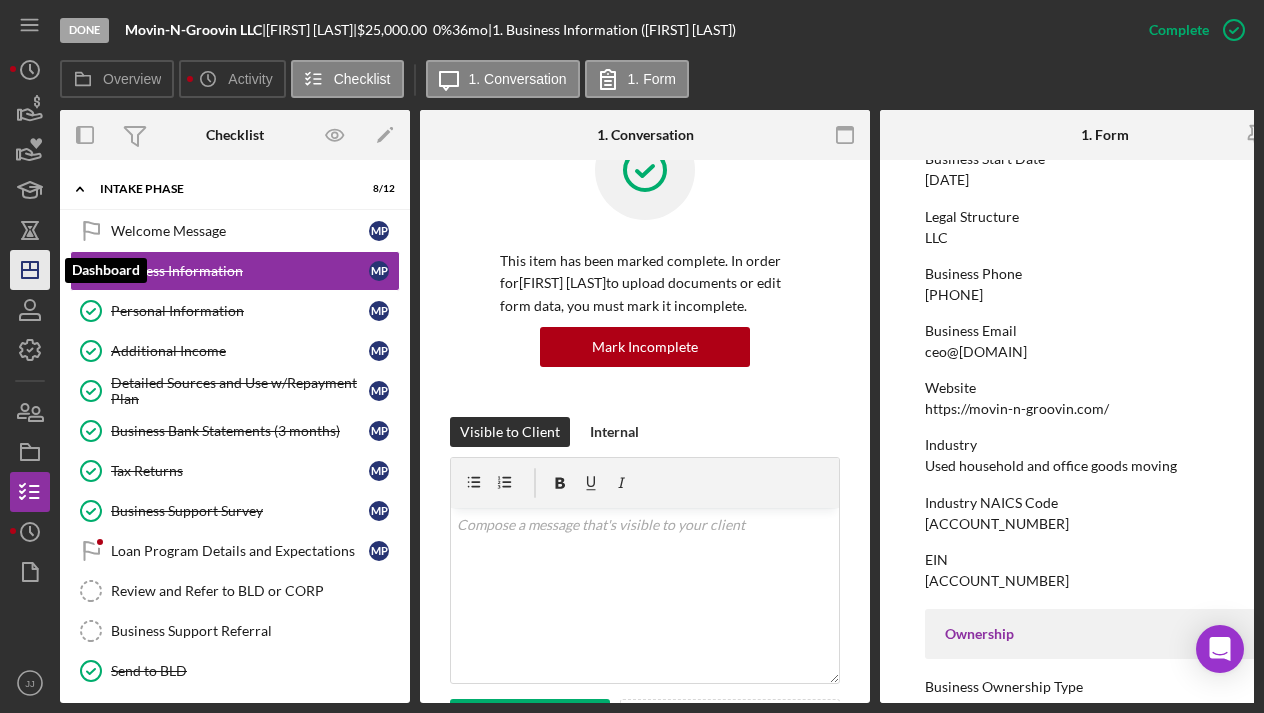 click on "Icon/Dashboard" 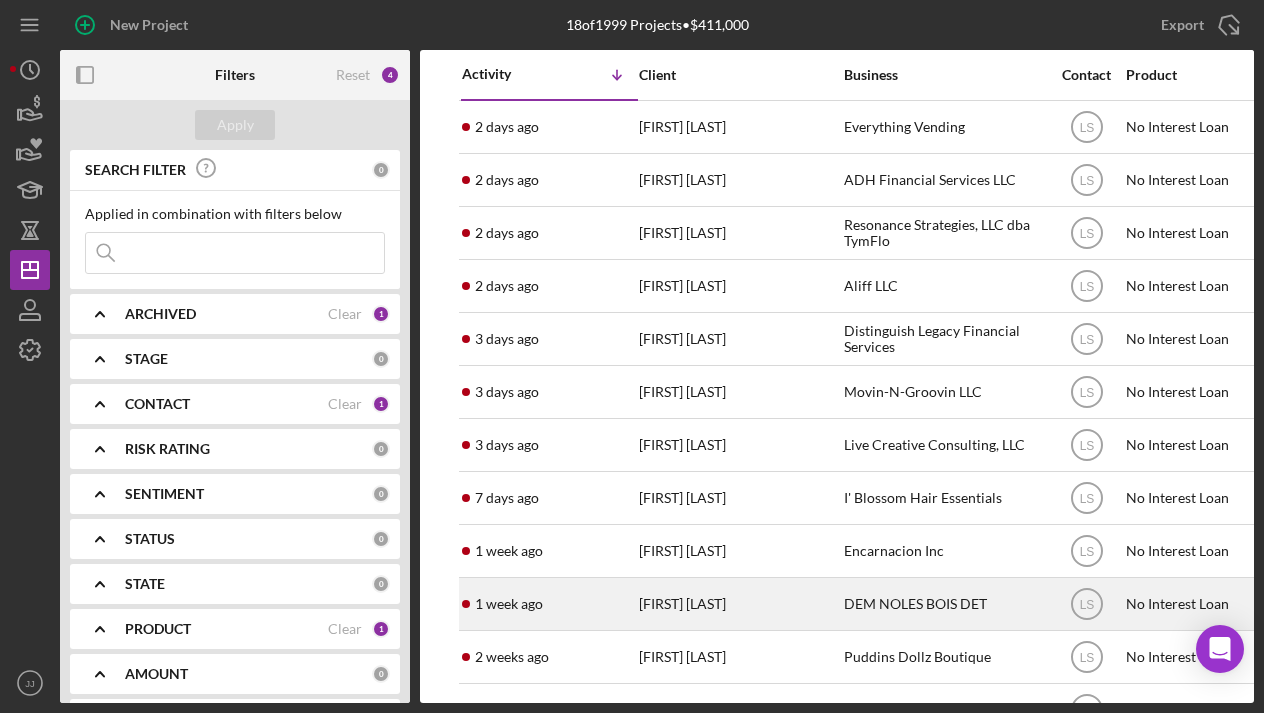scroll, scrollTop: 0, scrollLeft: 1, axis: horizontal 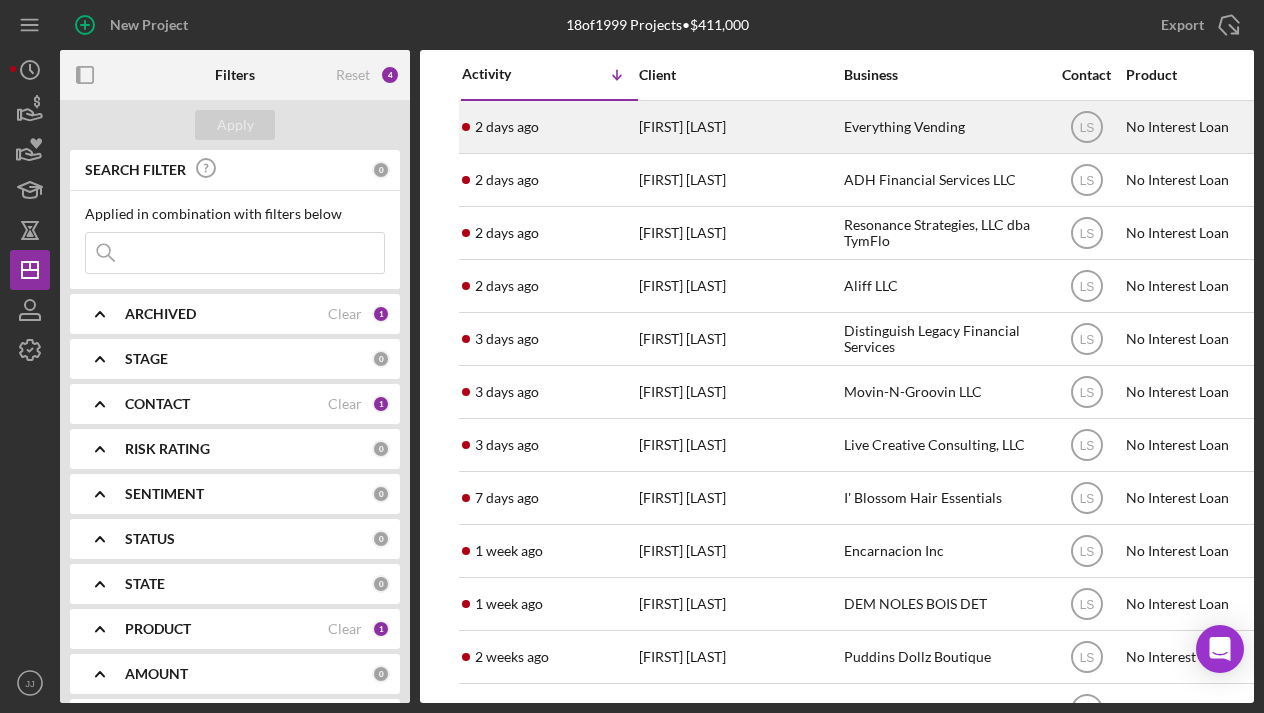 click on "Everything Vending" at bounding box center [944, 127] 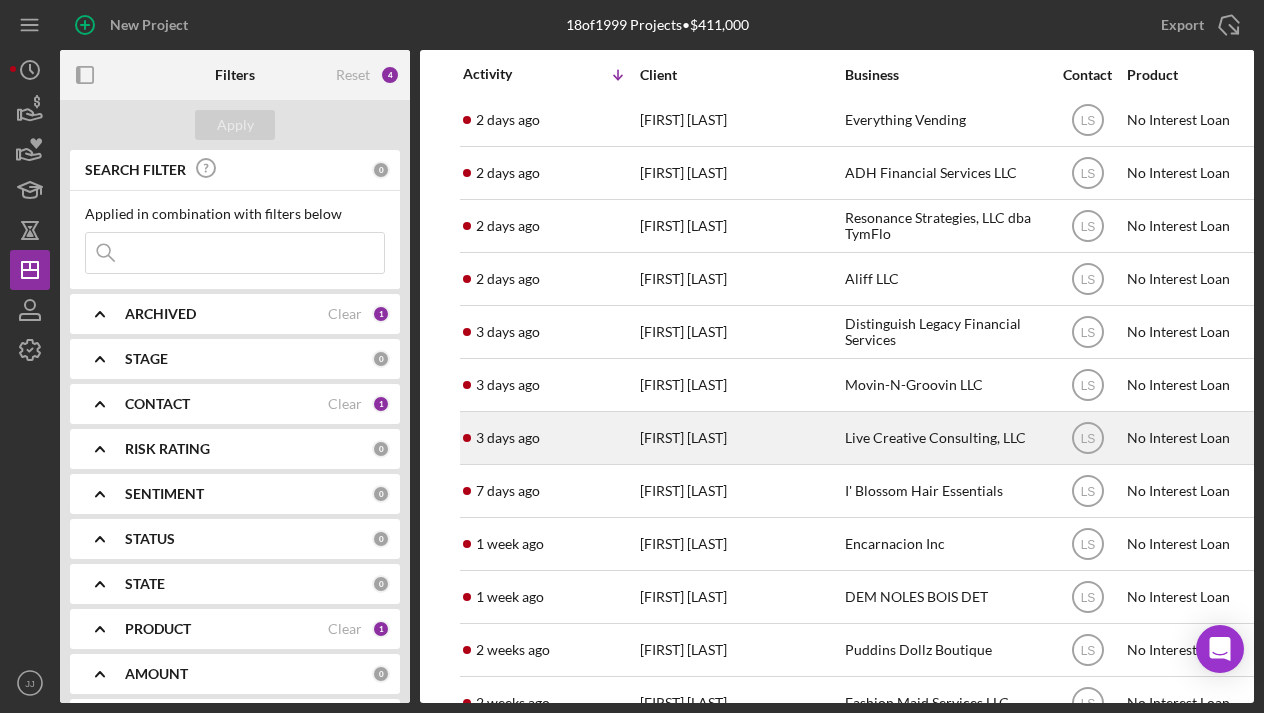 scroll, scrollTop: 34, scrollLeft: 0, axis: vertical 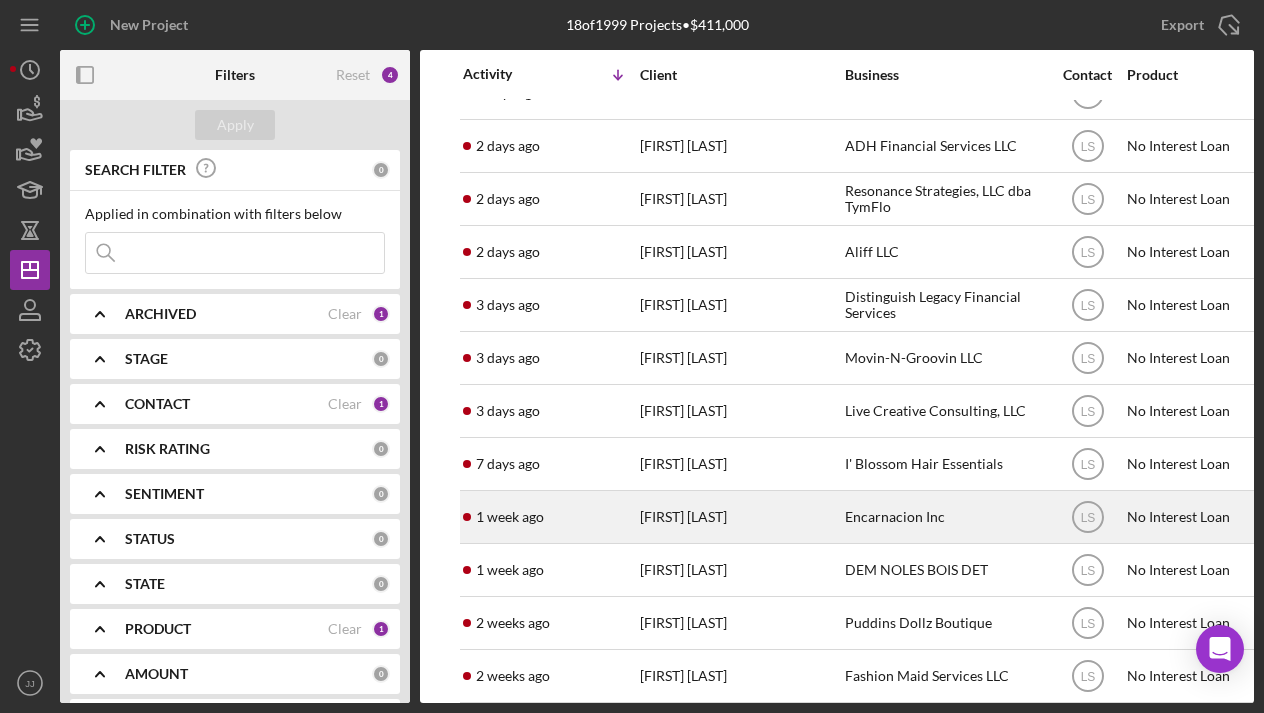 click on "Encarnacion Inc" at bounding box center [945, 517] 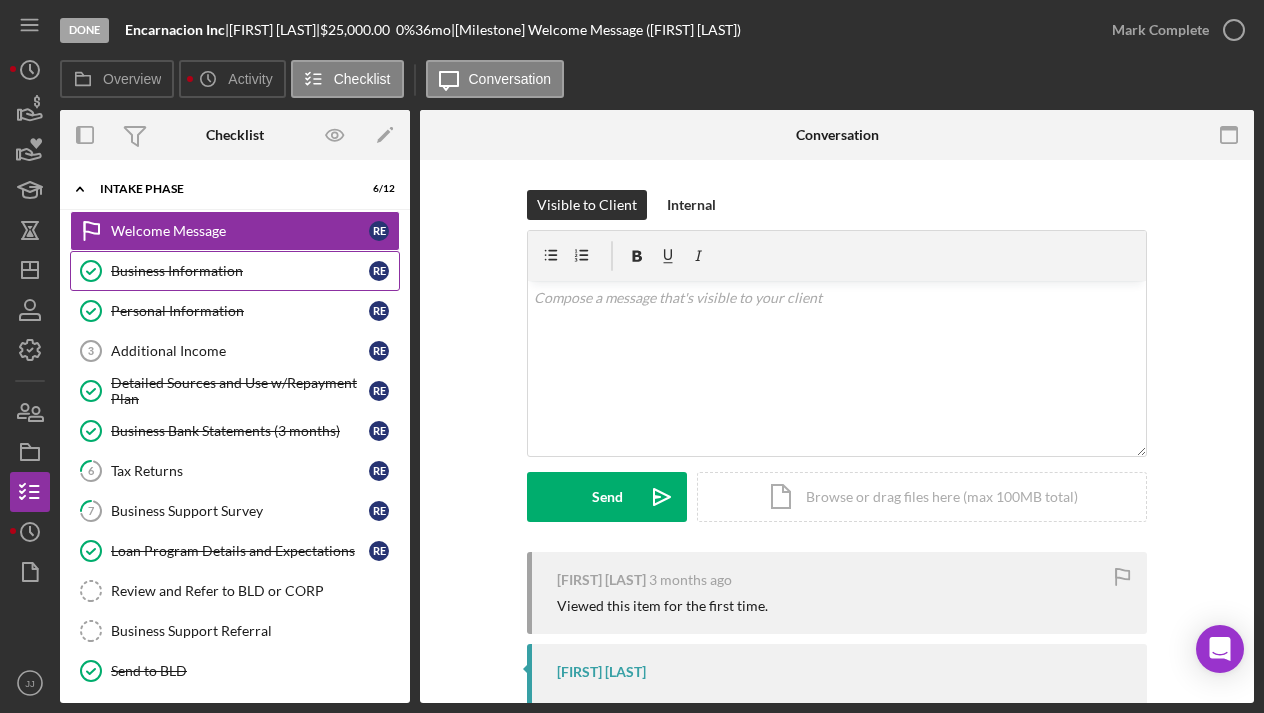 click on "Business Information Business Information [FIRST] [LAST]" at bounding box center (235, 271) 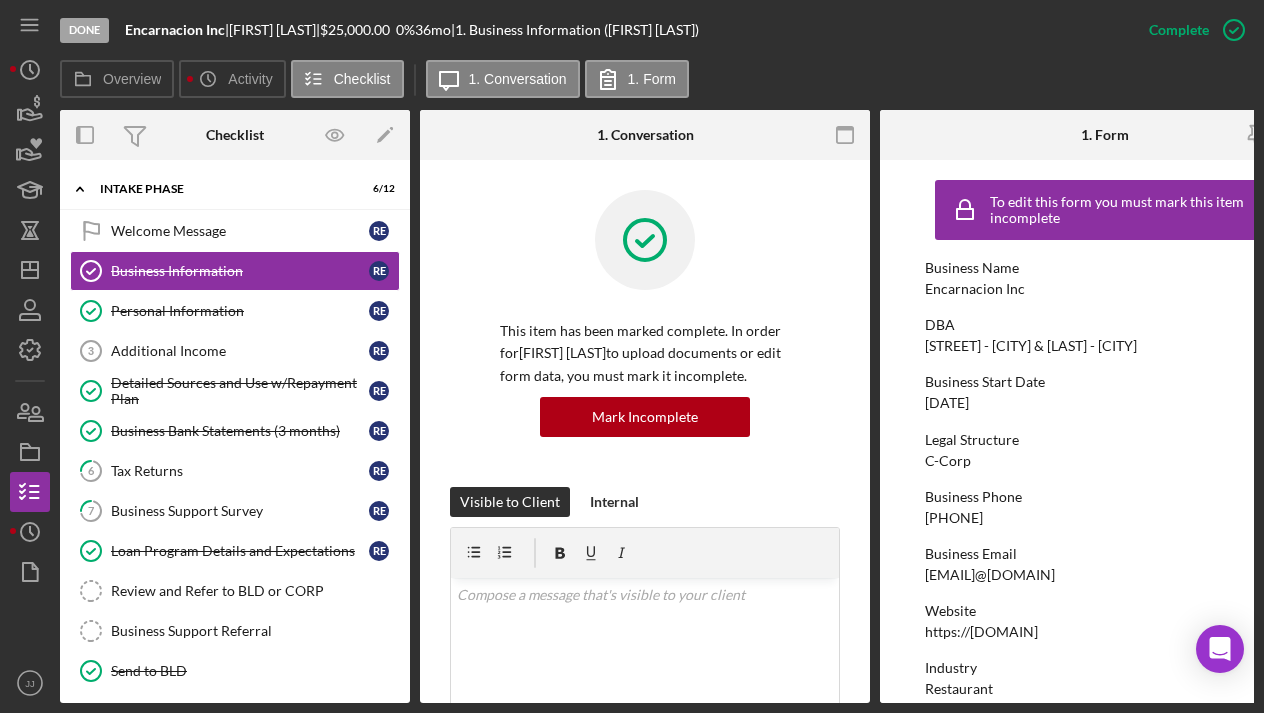 scroll, scrollTop: 0, scrollLeft: 0, axis: both 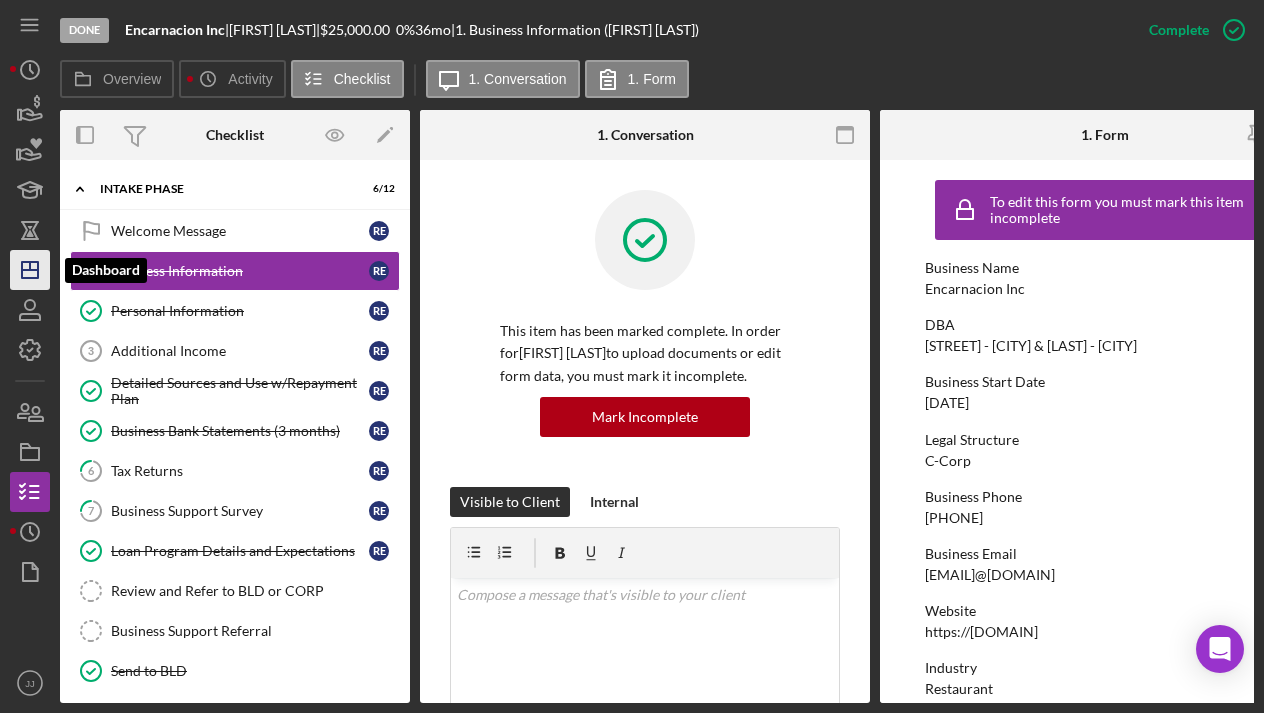 click 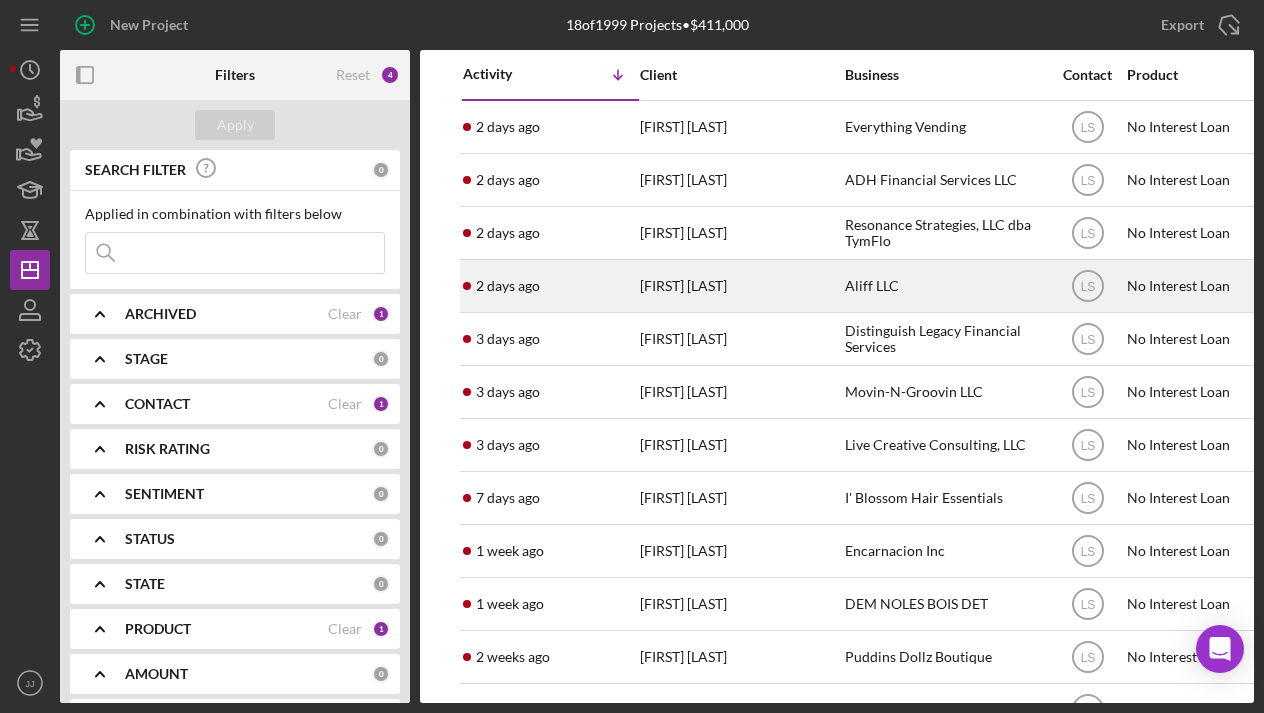 click on "Aliff LLC" at bounding box center (945, 286) 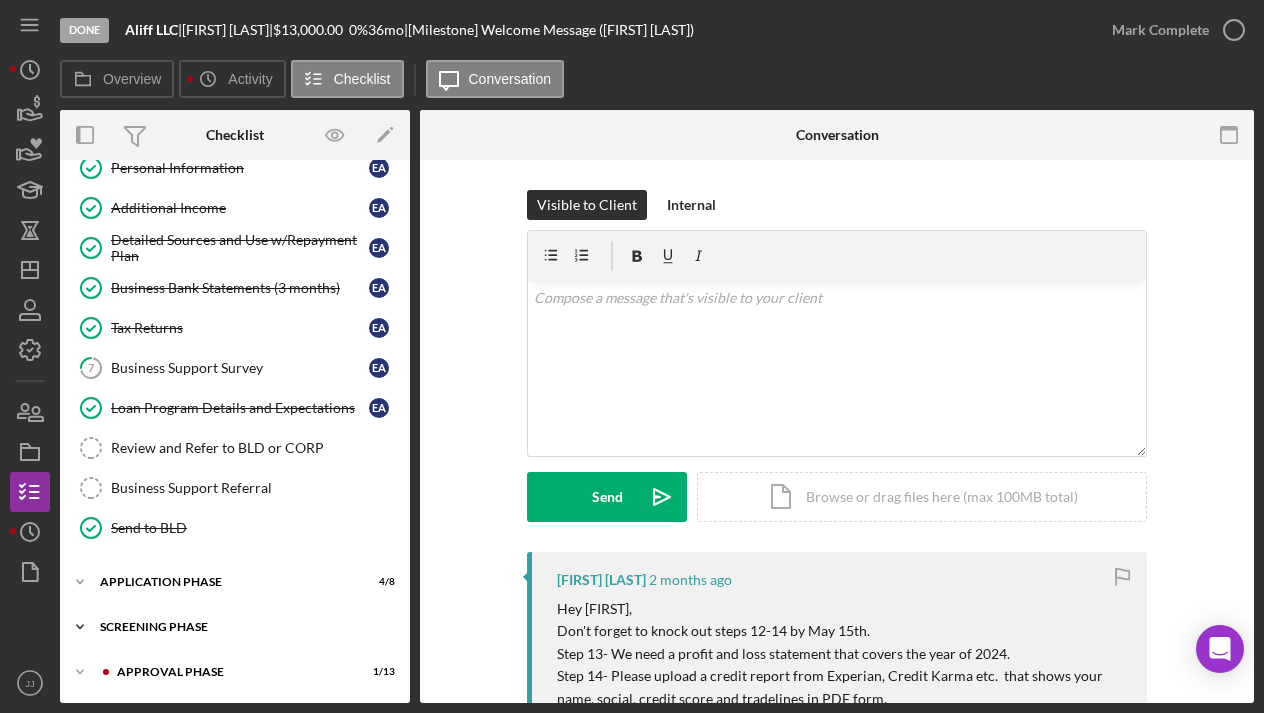 scroll, scrollTop: 143, scrollLeft: 0, axis: vertical 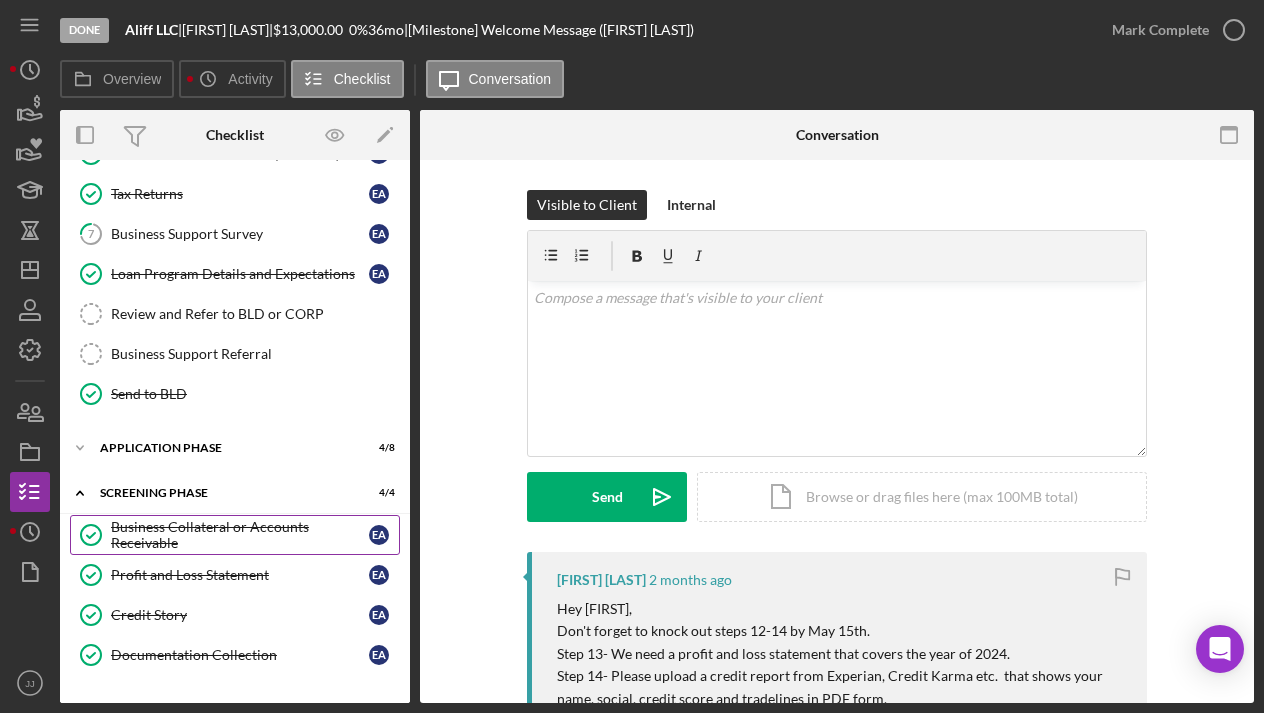 click on "Business Collateral or Accounts Receivable" at bounding box center (240, 535) 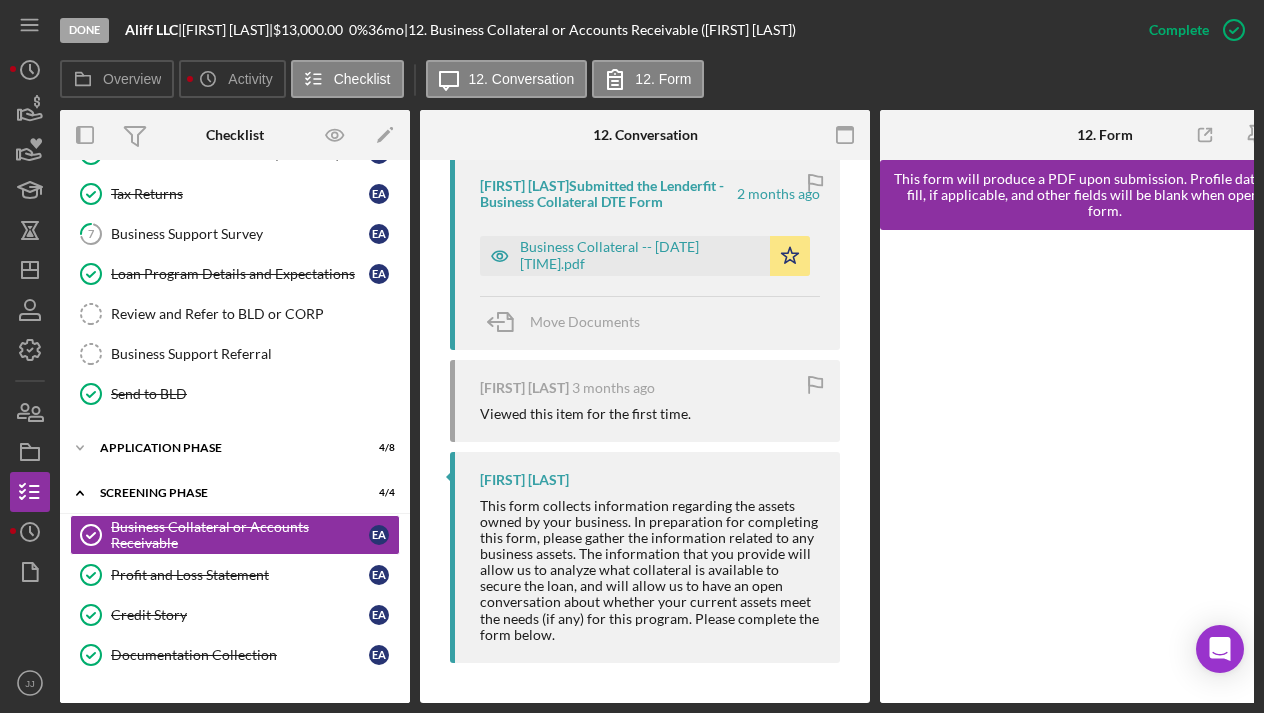scroll, scrollTop: 1056, scrollLeft: 0, axis: vertical 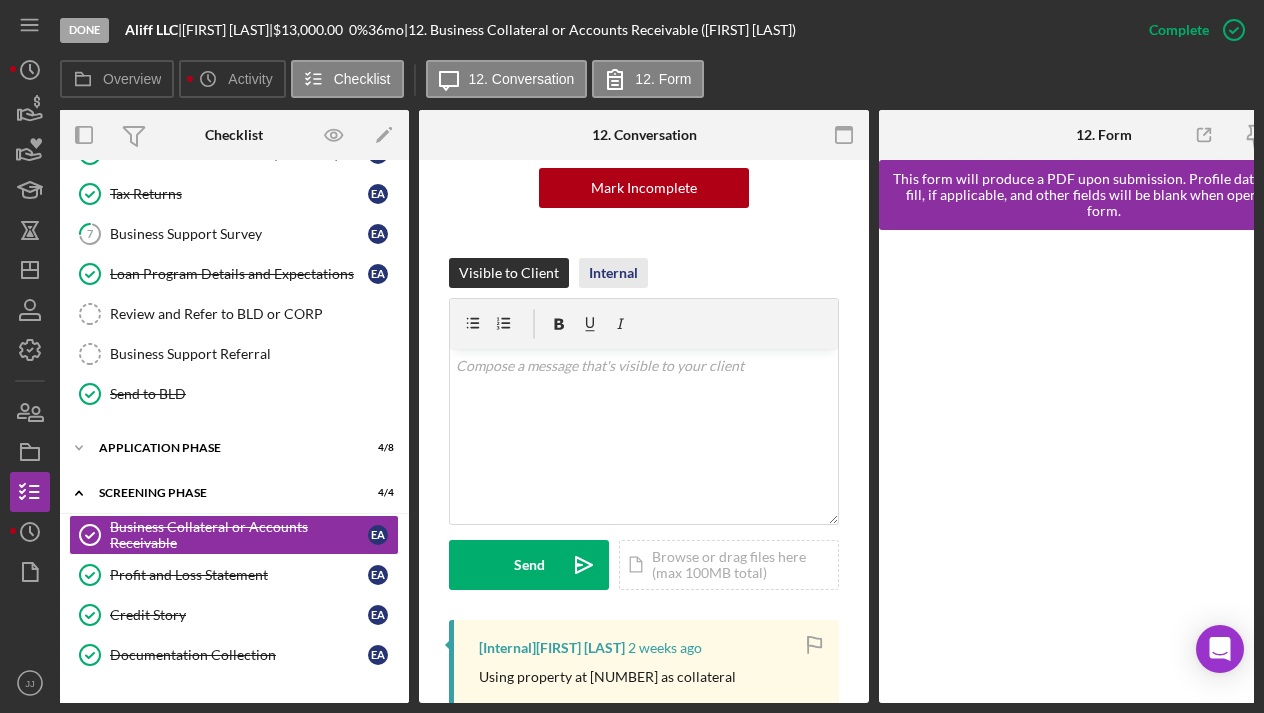 click on "Internal" at bounding box center [613, 273] 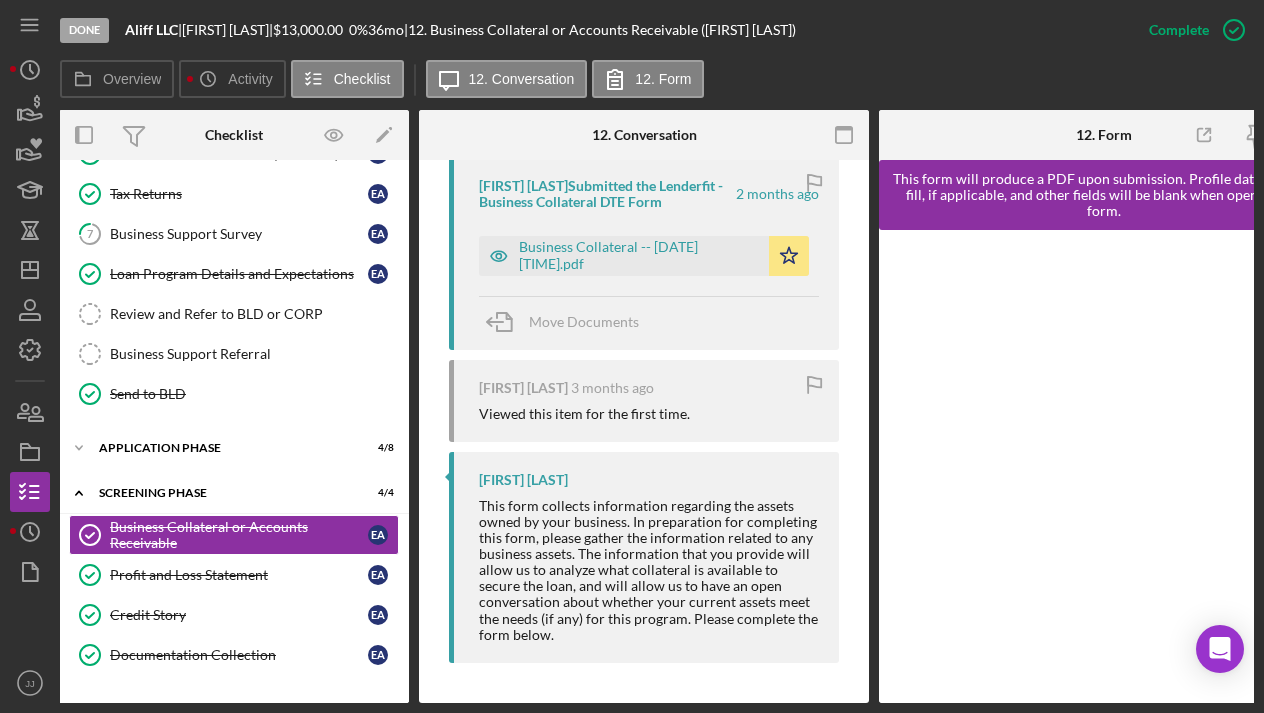 scroll, scrollTop: 1056, scrollLeft: 0, axis: vertical 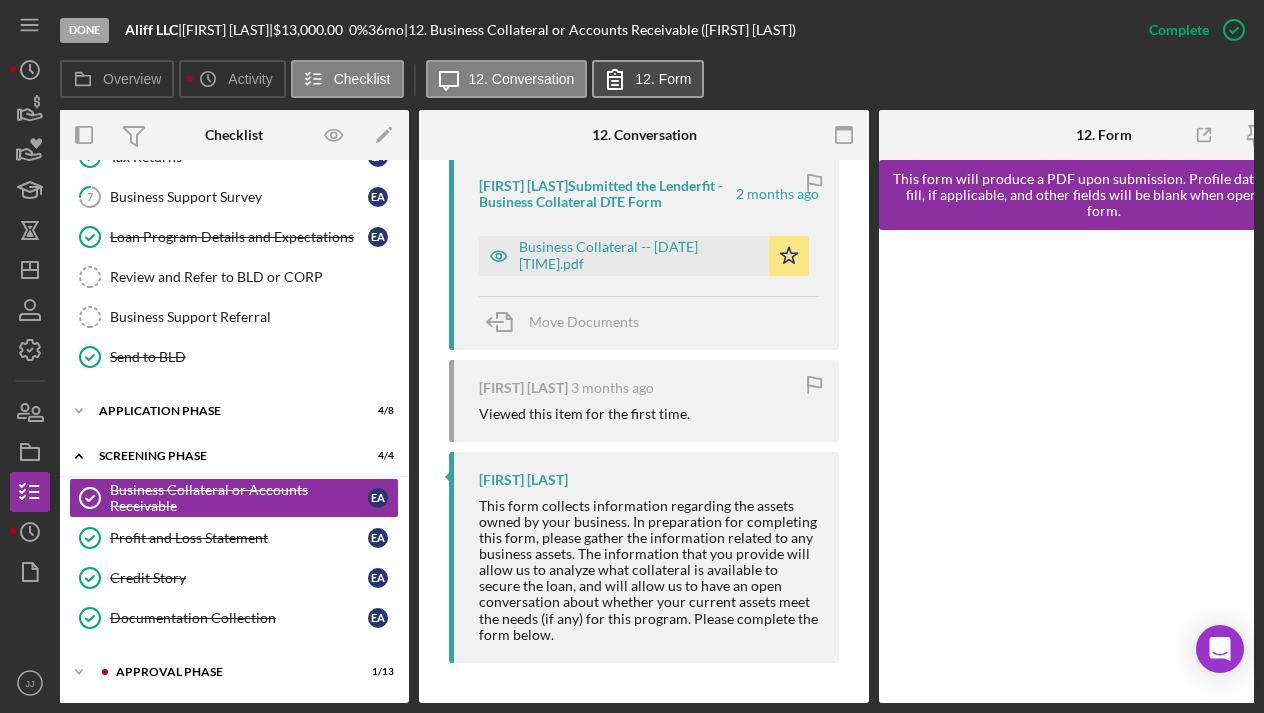 click on "12. Form" at bounding box center [663, 79] 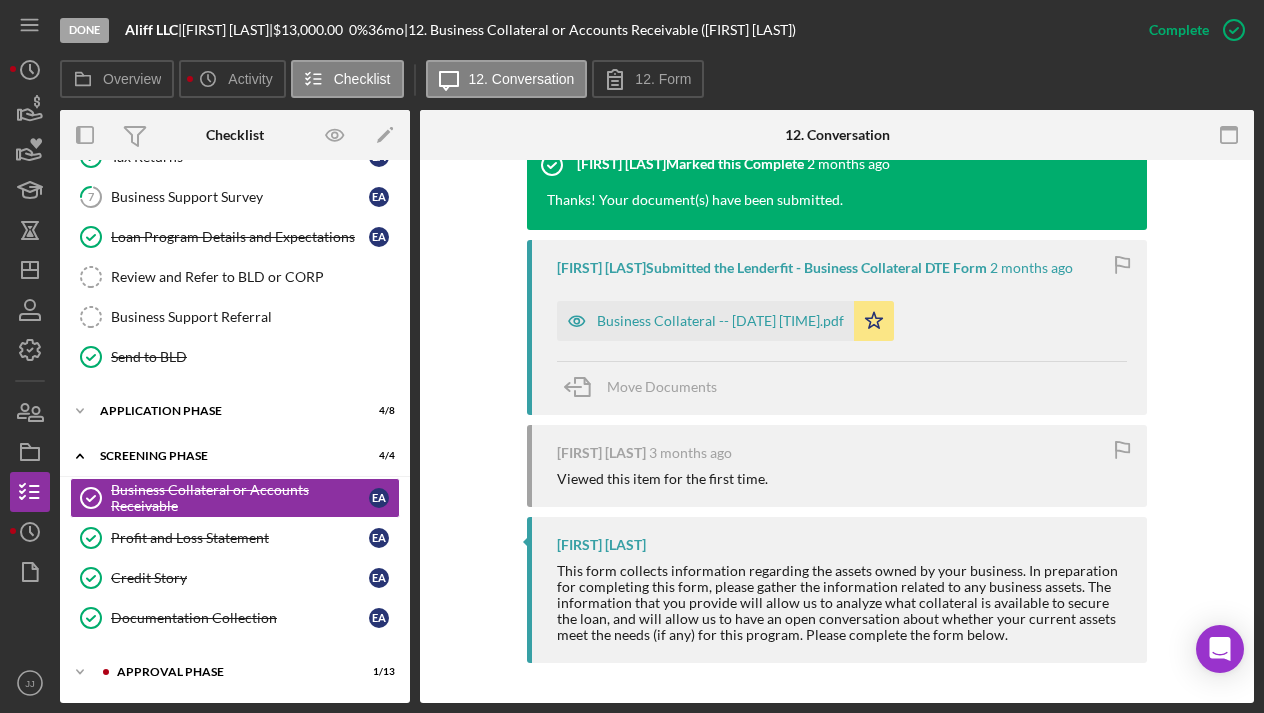 scroll, scrollTop: 926, scrollLeft: 0, axis: vertical 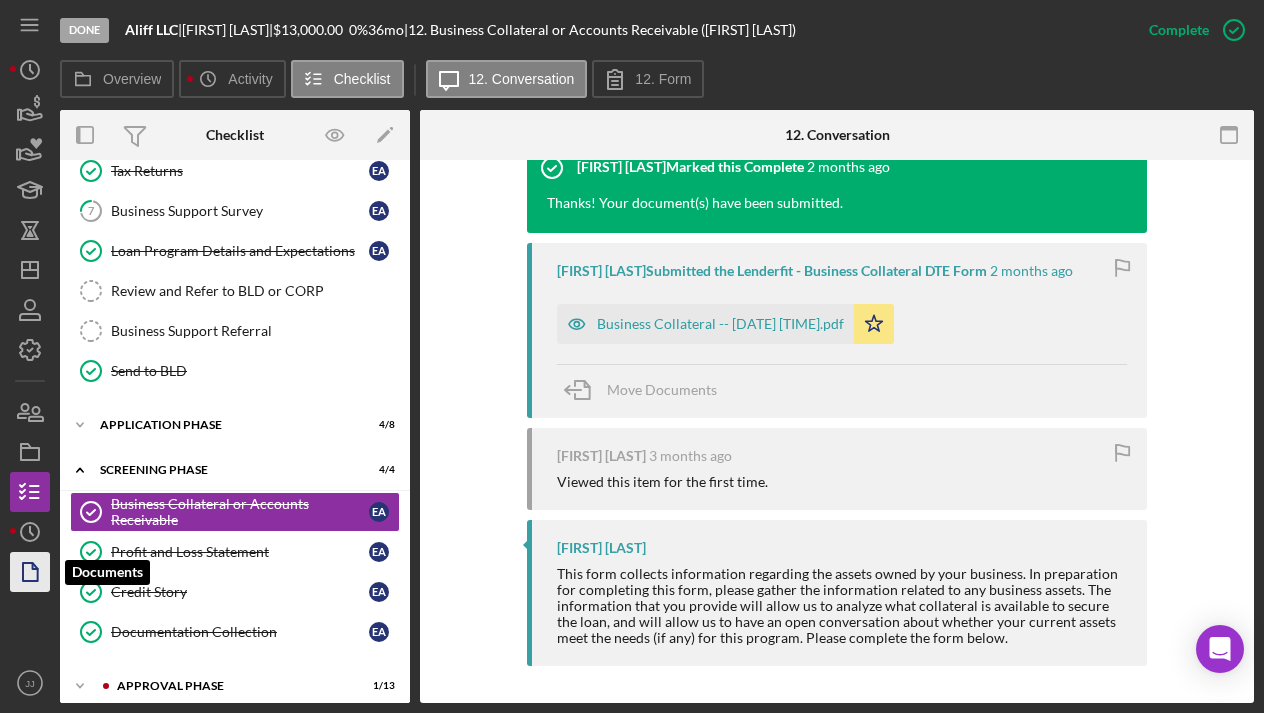 click 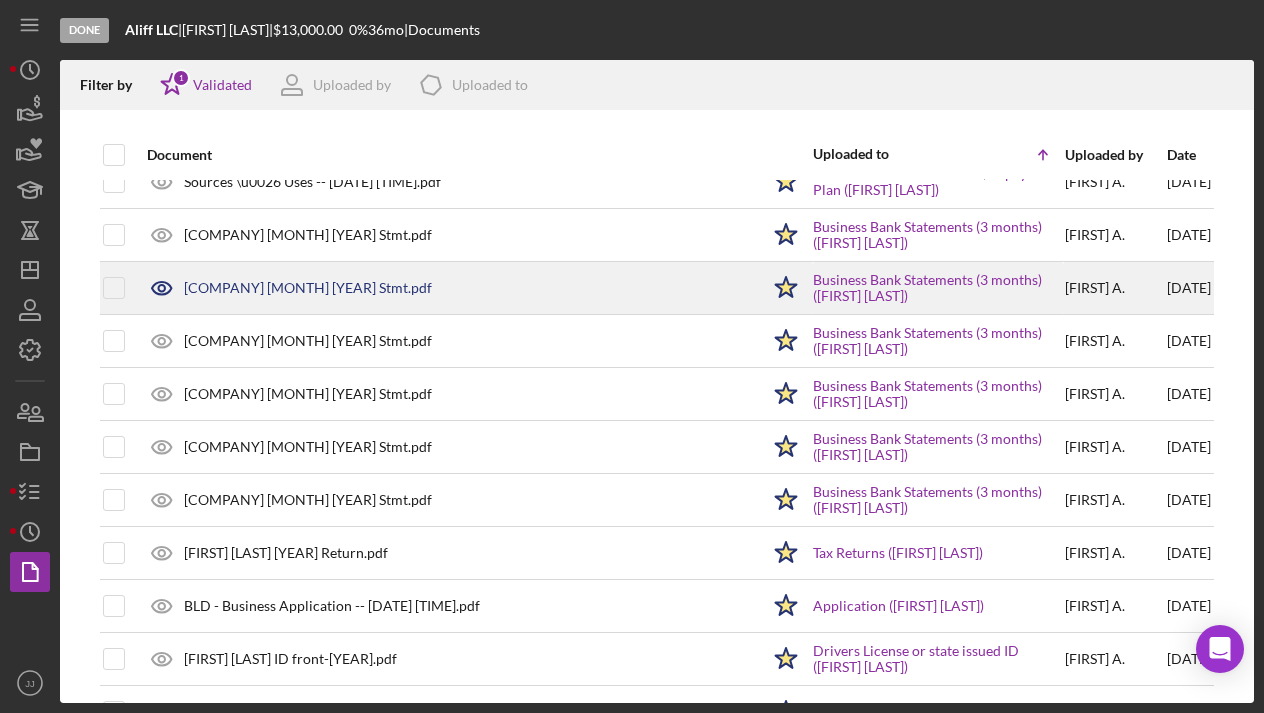 scroll, scrollTop: 32, scrollLeft: 0, axis: vertical 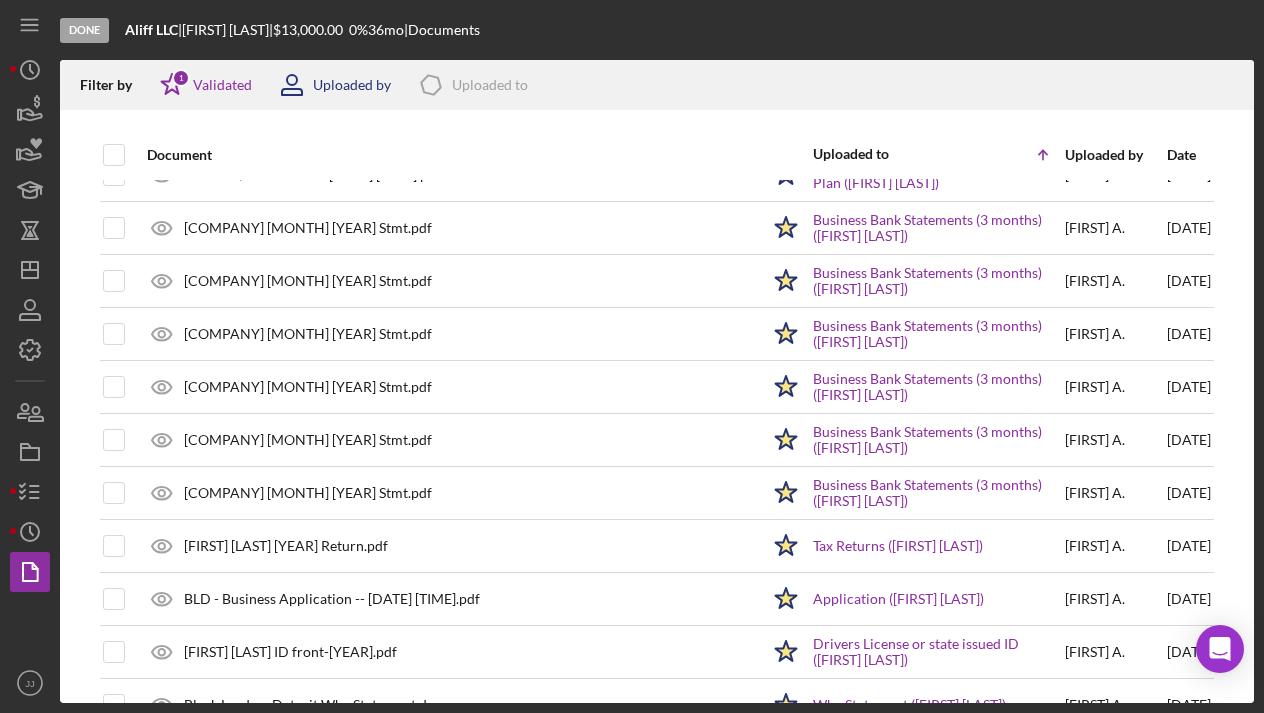 click on "Uploaded by" at bounding box center [352, 85] 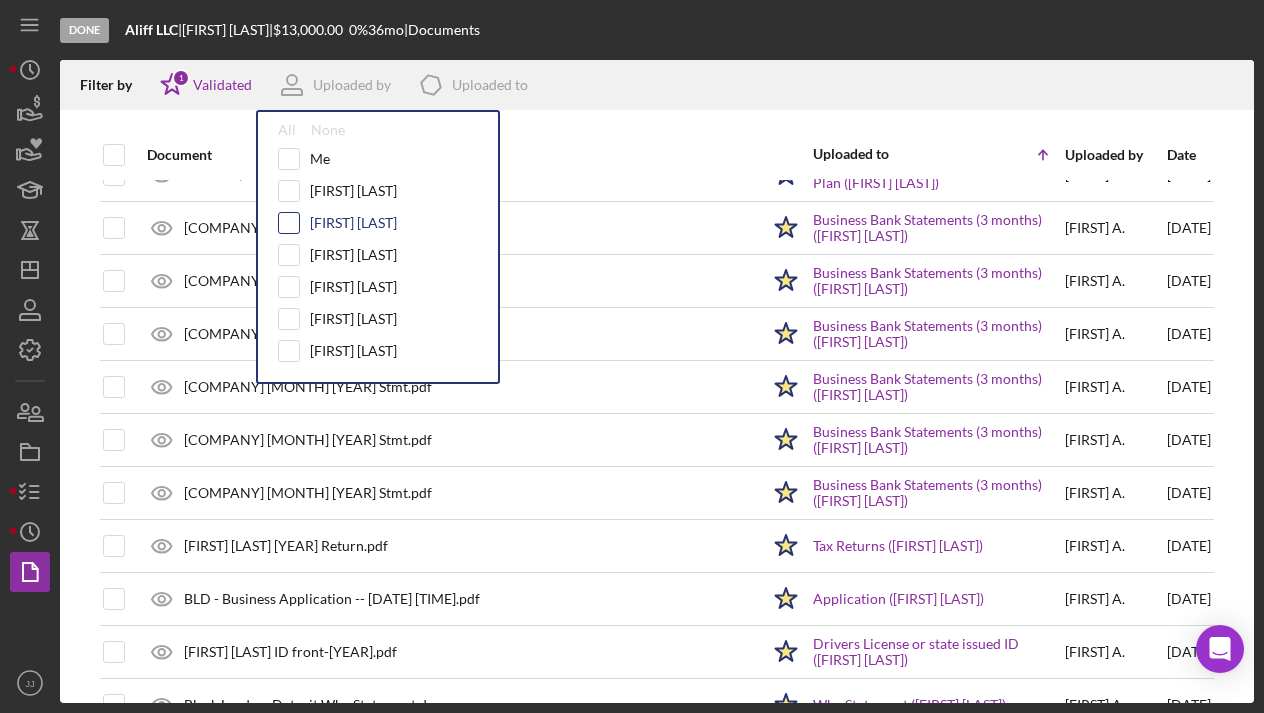 click at bounding box center (289, 223) 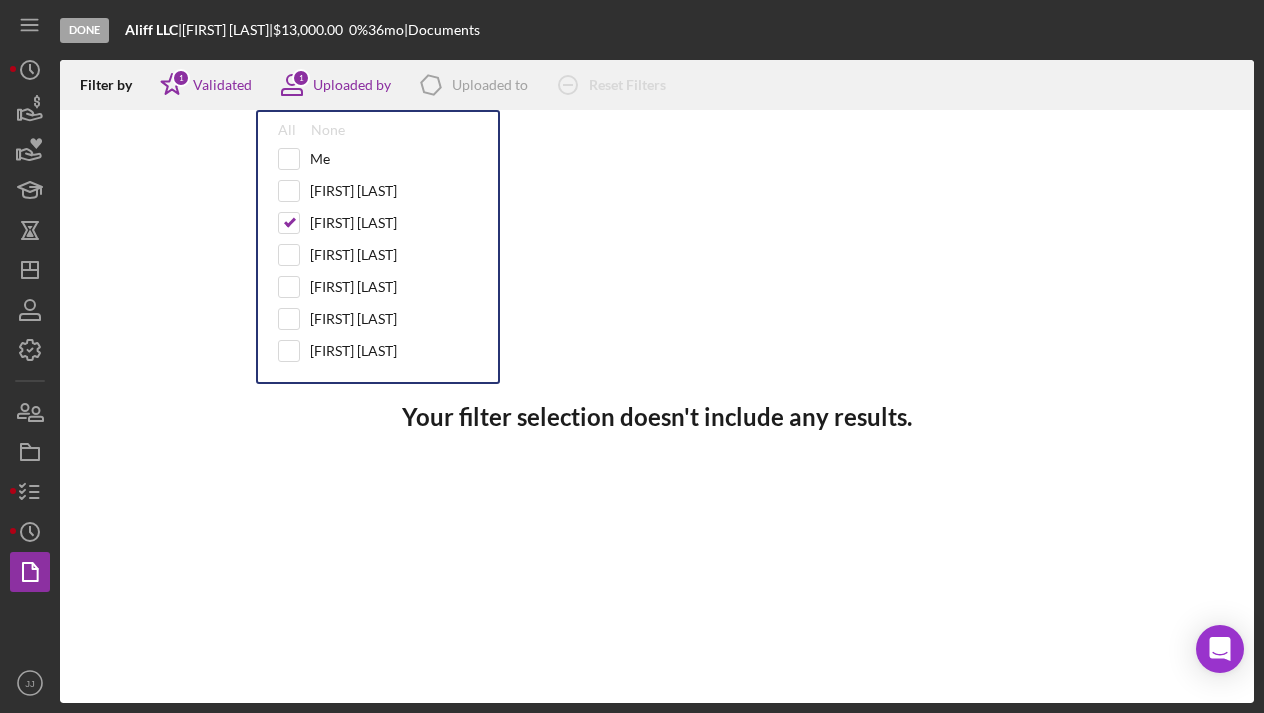click on "Your filter selection doesn't include any results." at bounding box center [657, 416] 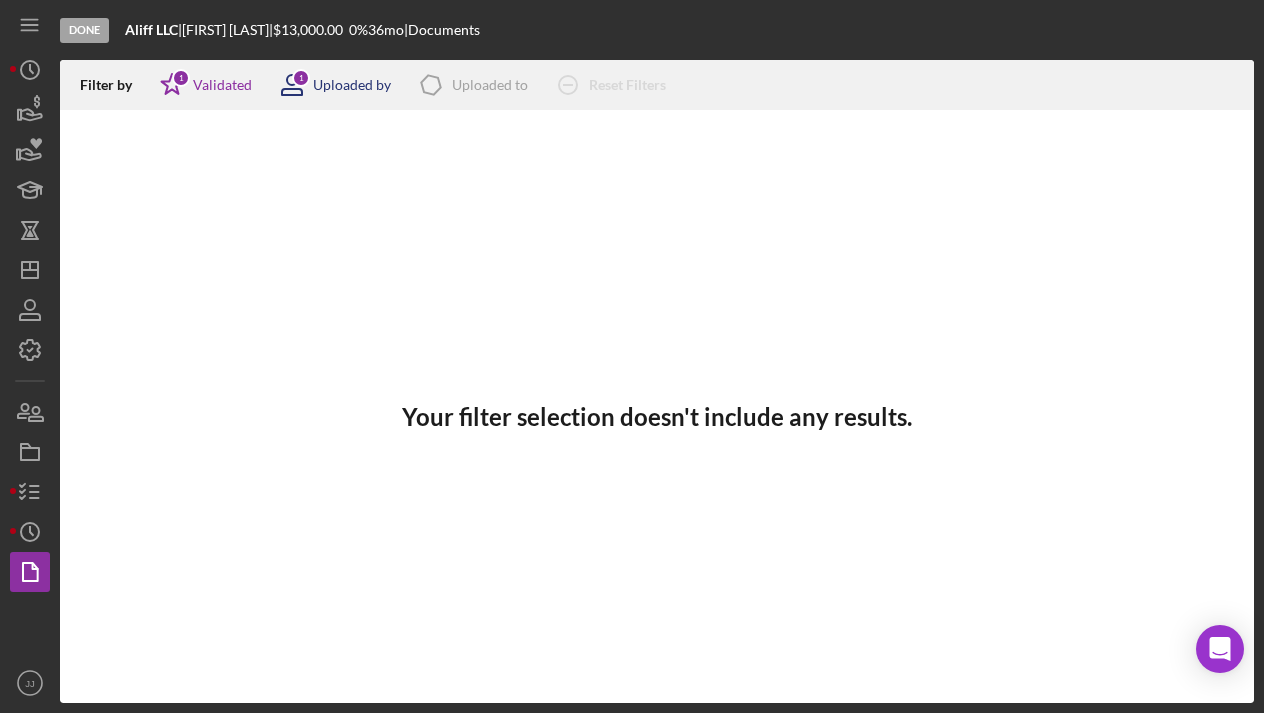 click on "1" at bounding box center [301, 78] 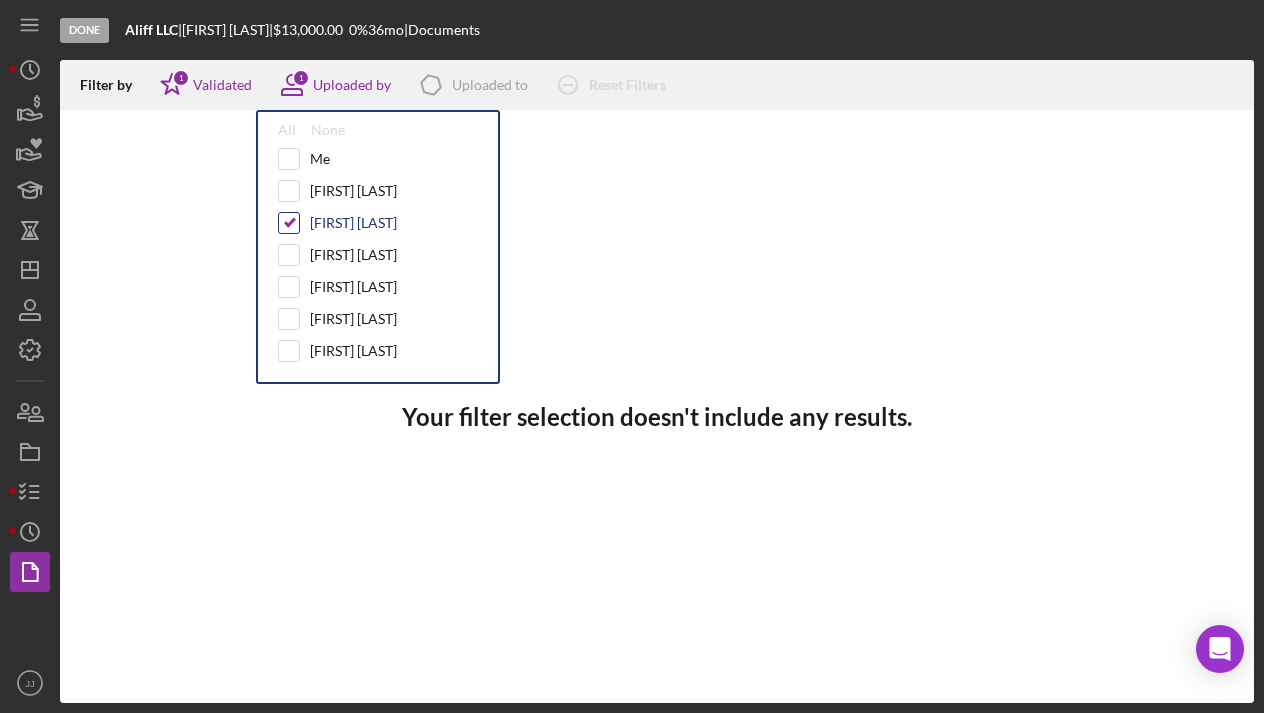 click at bounding box center (289, 223) 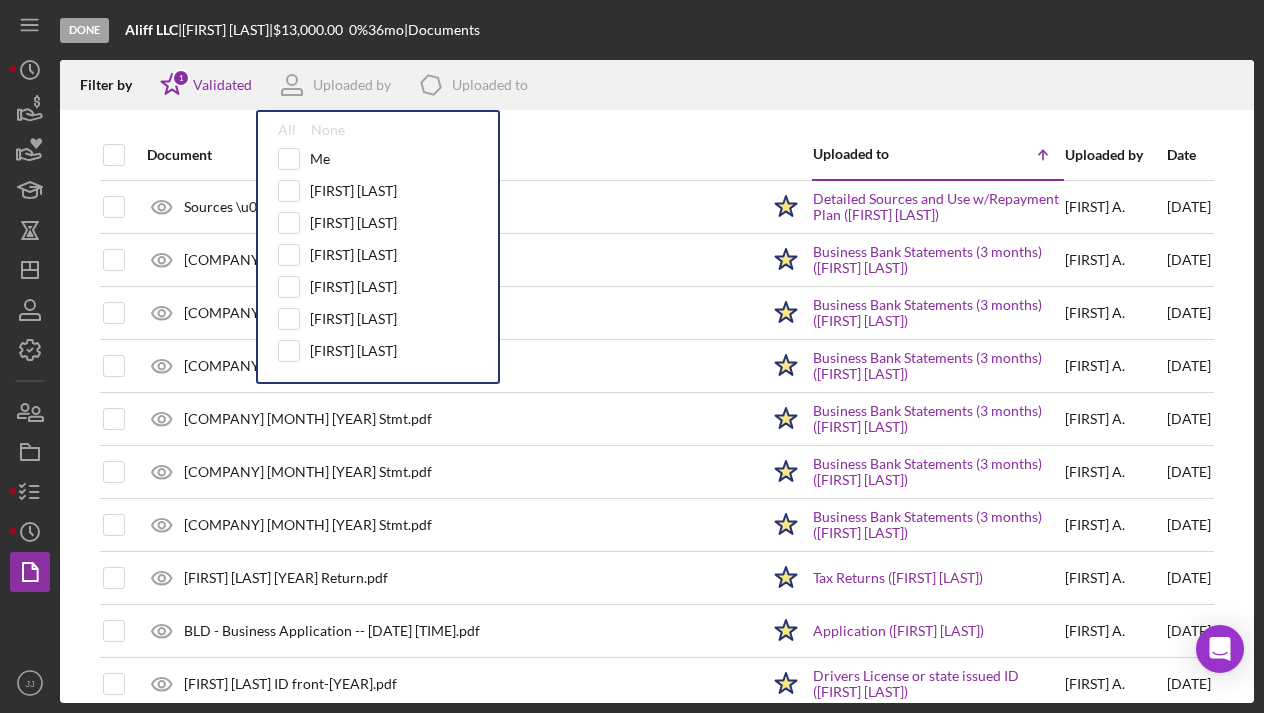 click on "Document" at bounding box center [453, 155] 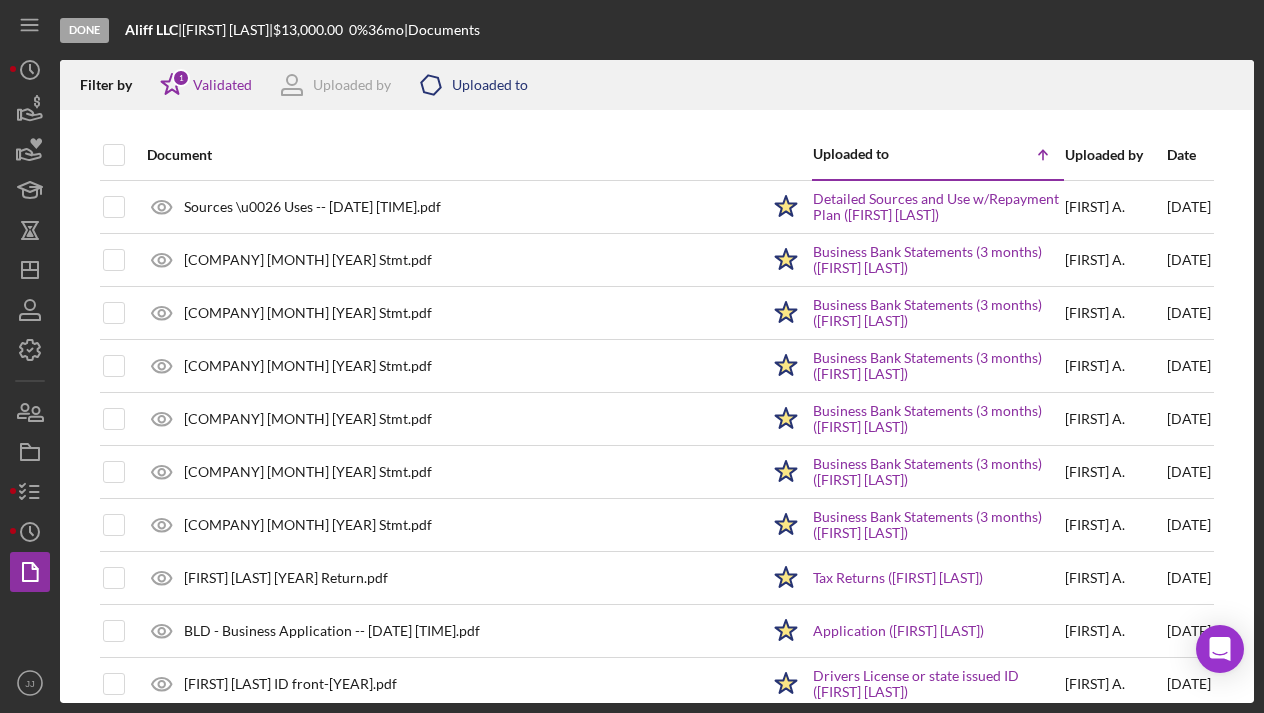 click on "Uploaded to" at bounding box center (490, 85) 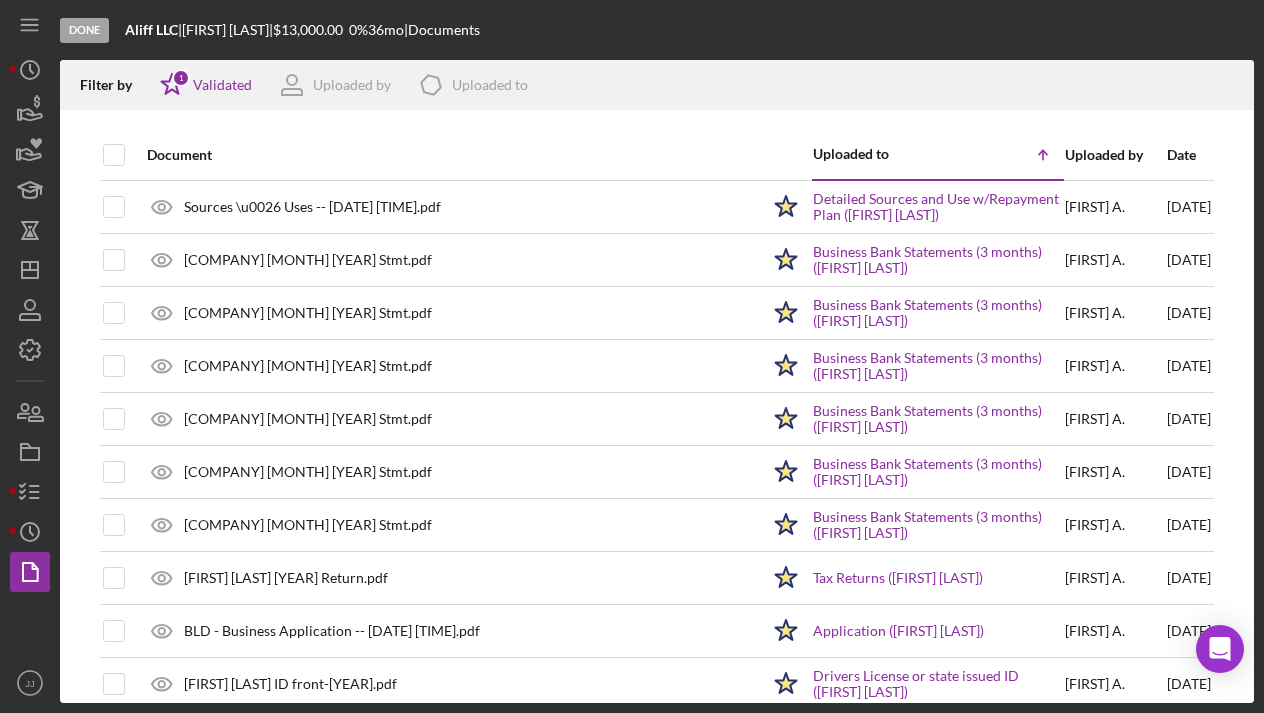 click on "Filter by Icon/Star 1 Validated Uploaded by Icon/Product Uploaded to" at bounding box center (657, 85) 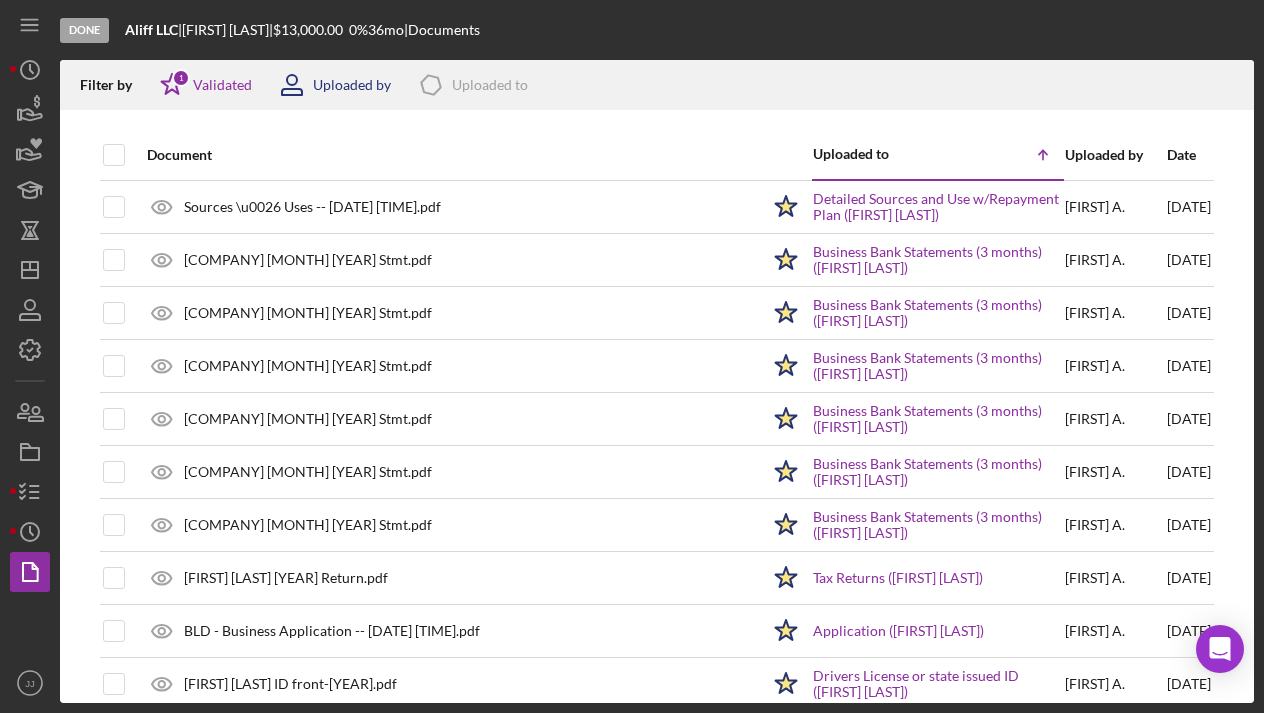 scroll, scrollTop: 0, scrollLeft: 0, axis: both 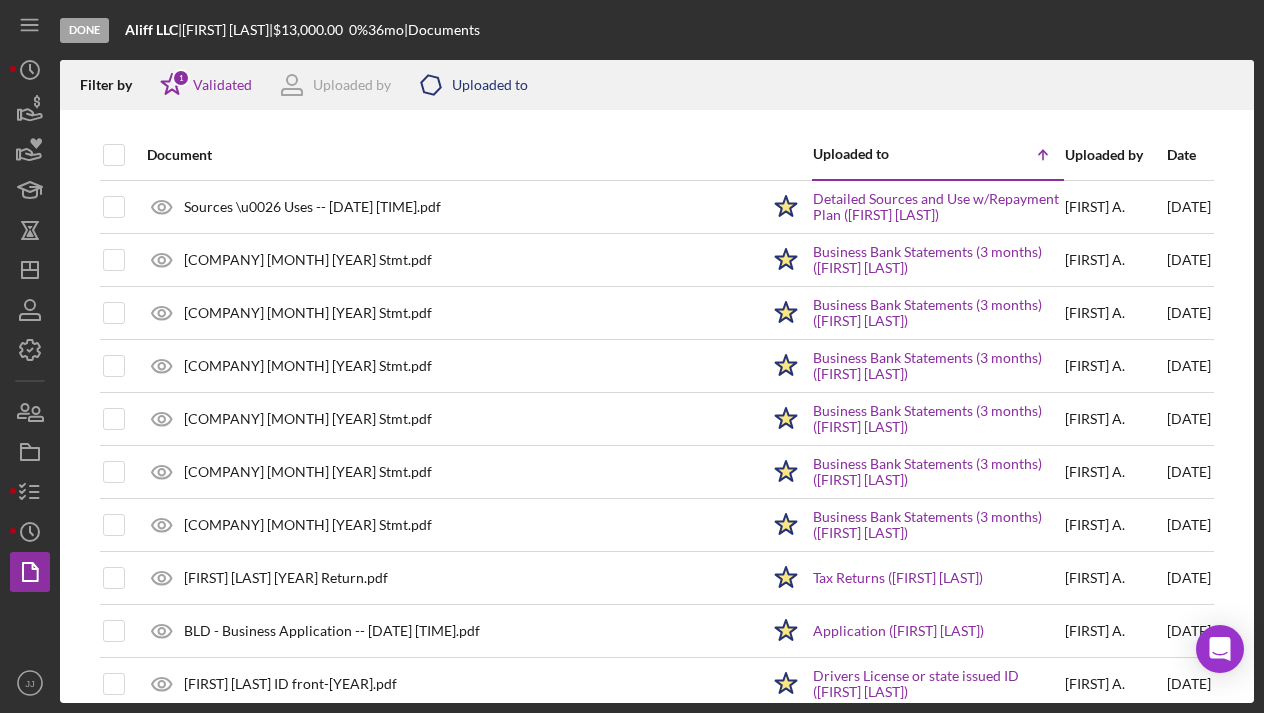 click on "Uploaded to" at bounding box center (490, 85) 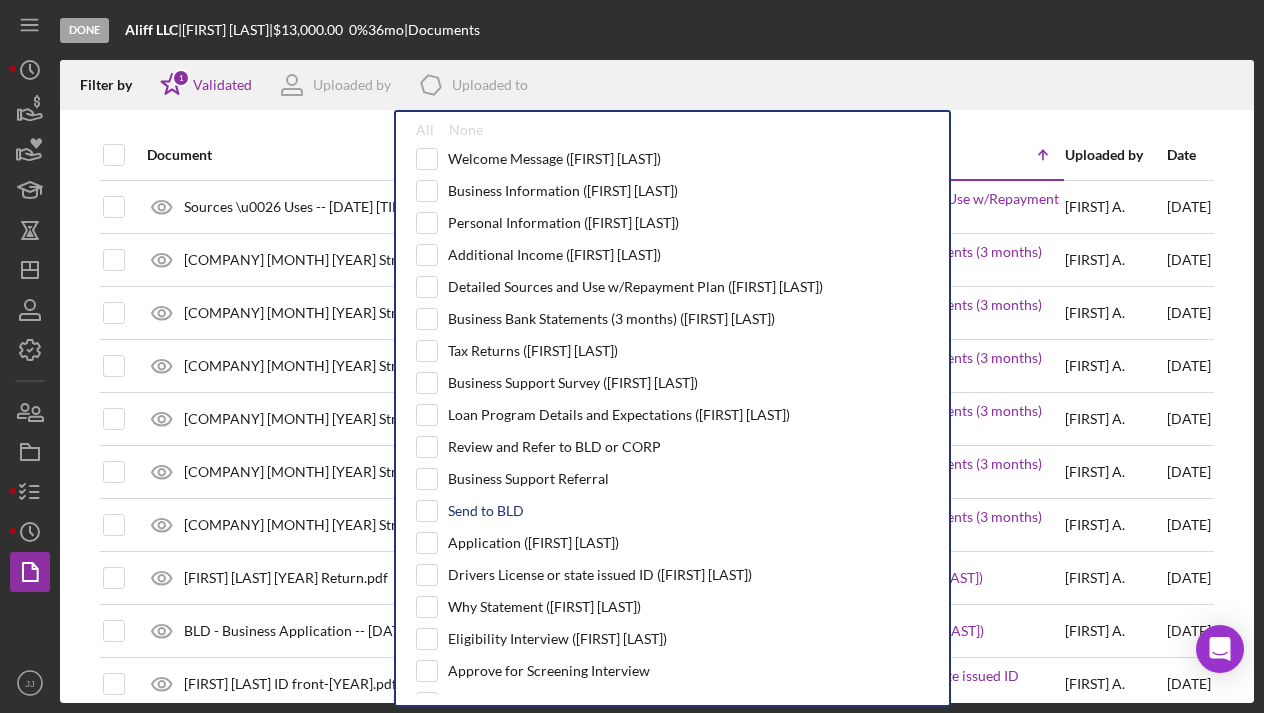scroll, scrollTop: 0, scrollLeft: 0, axis: both 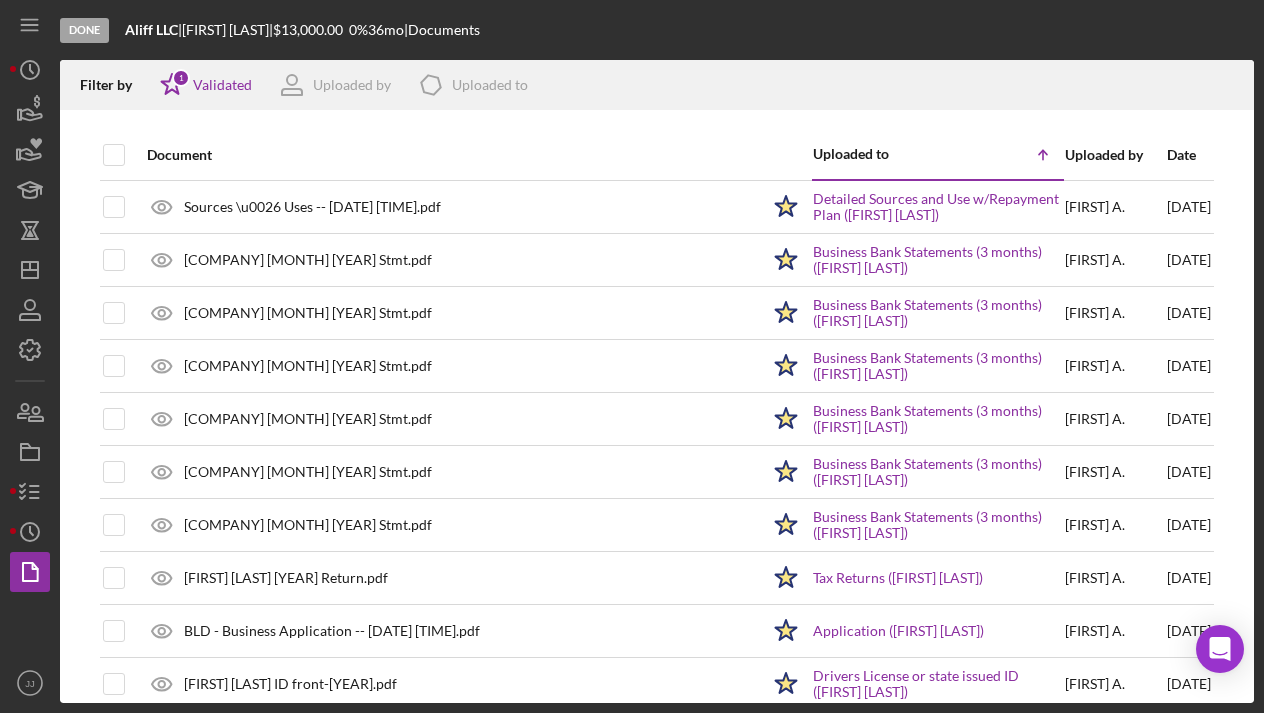 click on "Filter by Icon/Star 1 Validated Uploaded by Icon/Product Uploaded to" at bounding box center [657, 85] 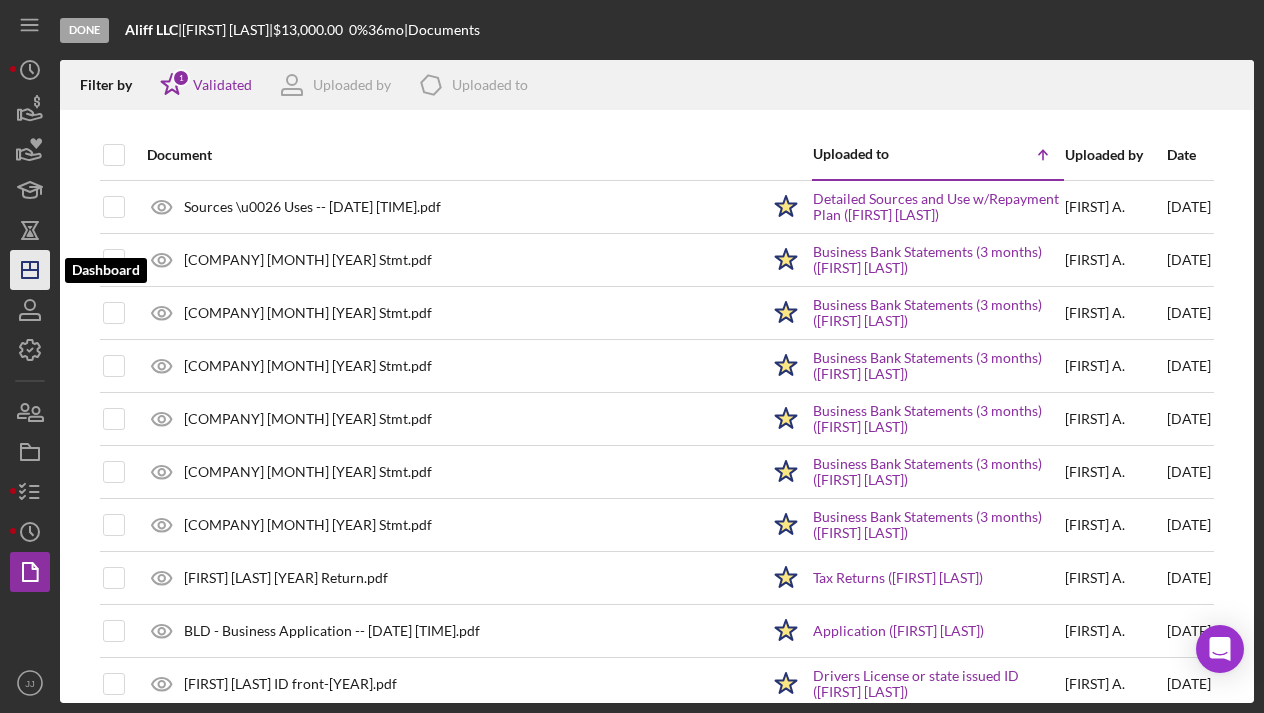 click on "Icon/Dashboard" 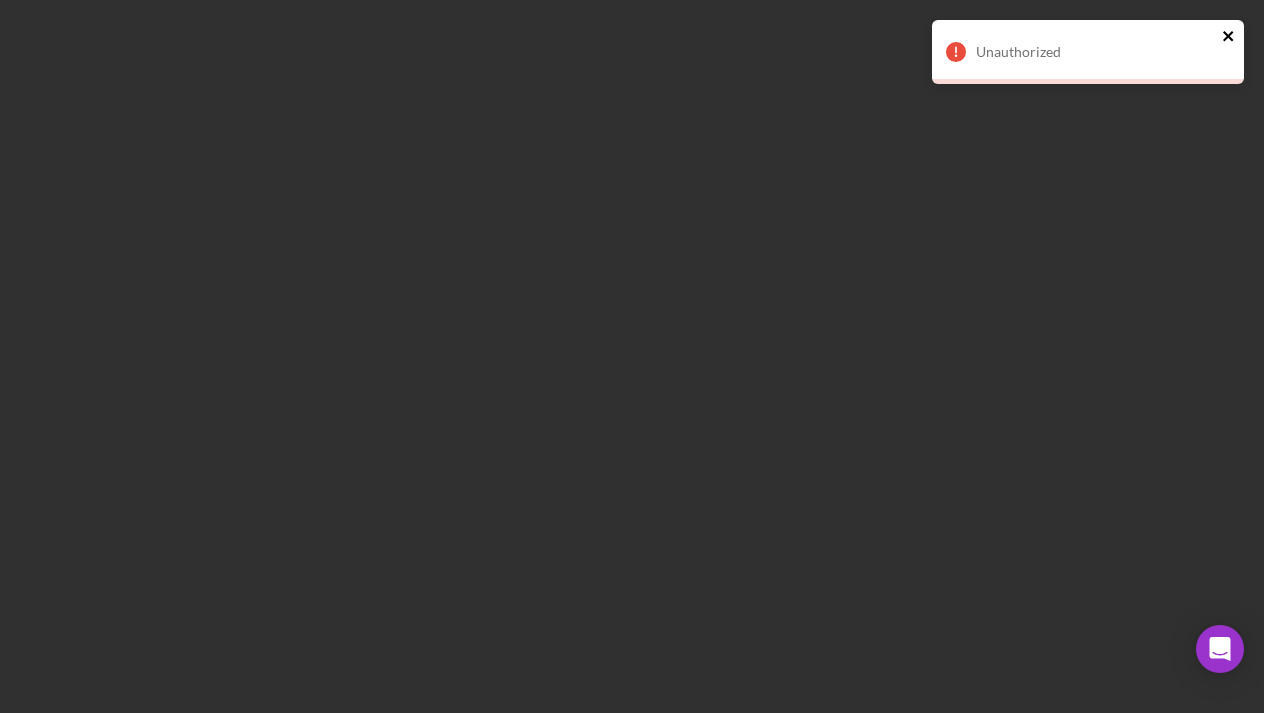 click 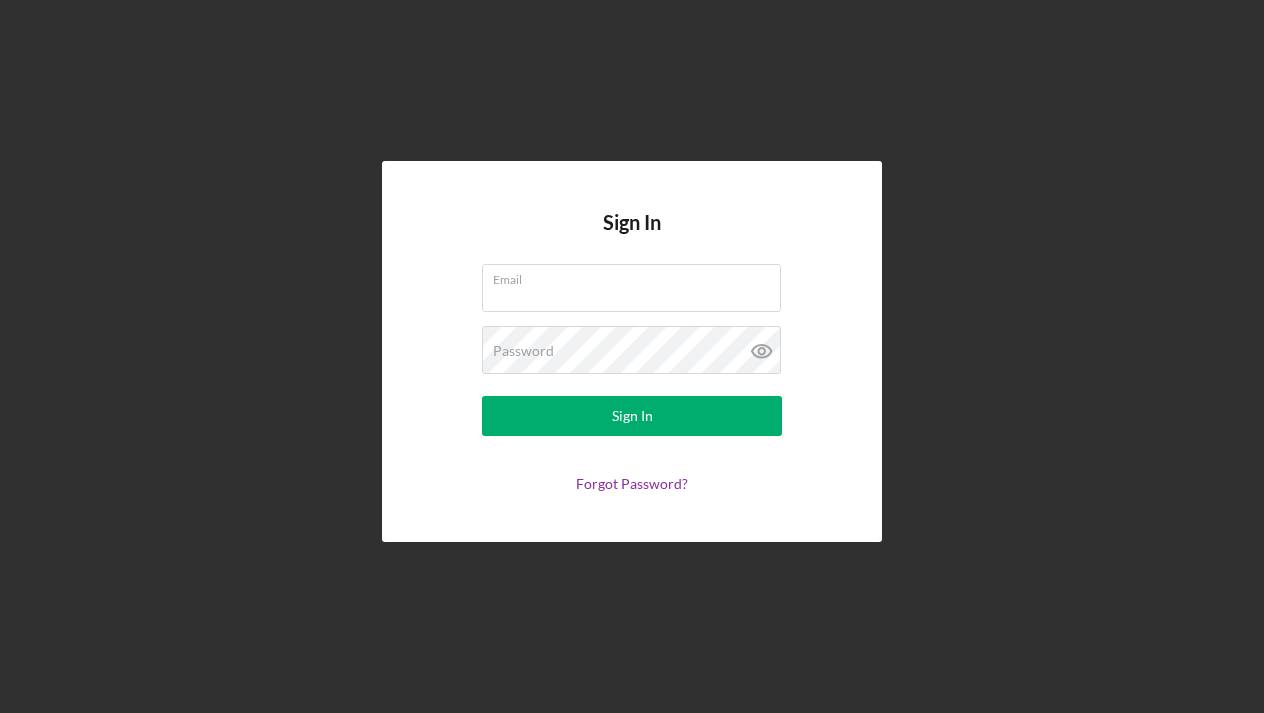 scroll, scrollTop: 0, scrollLeft: 0, axis: both 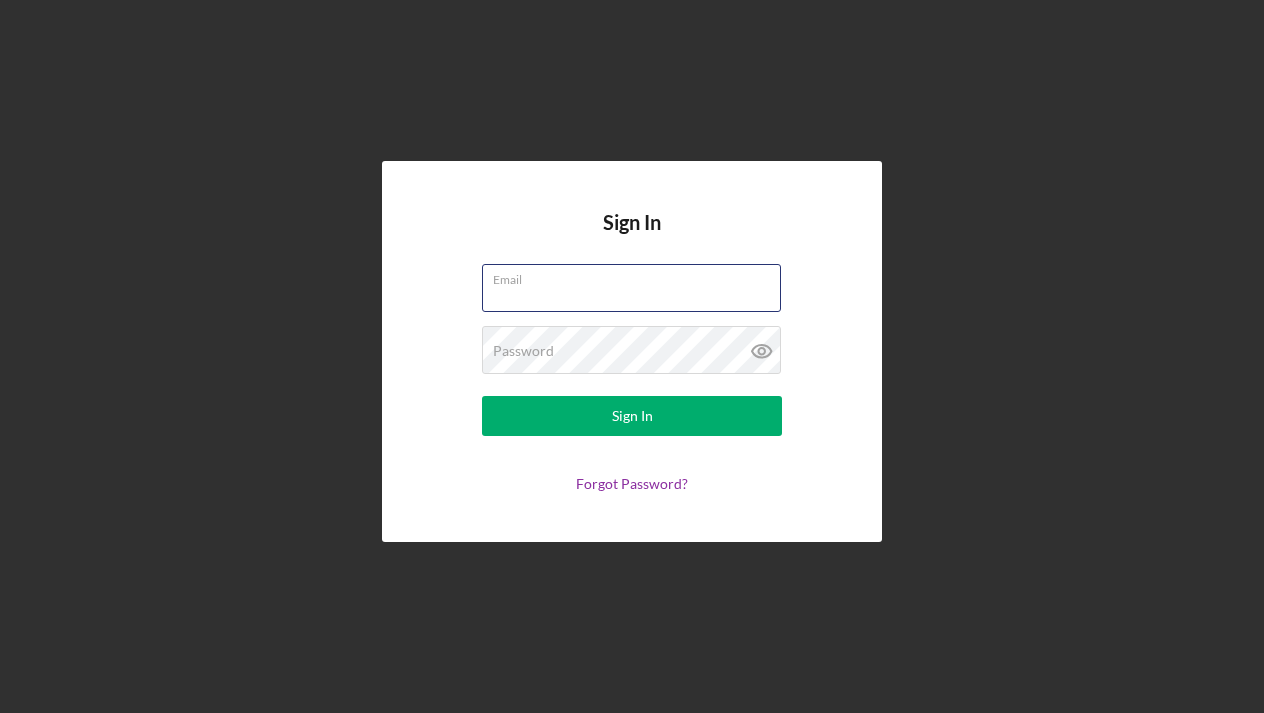 type on "[EMAIL]" 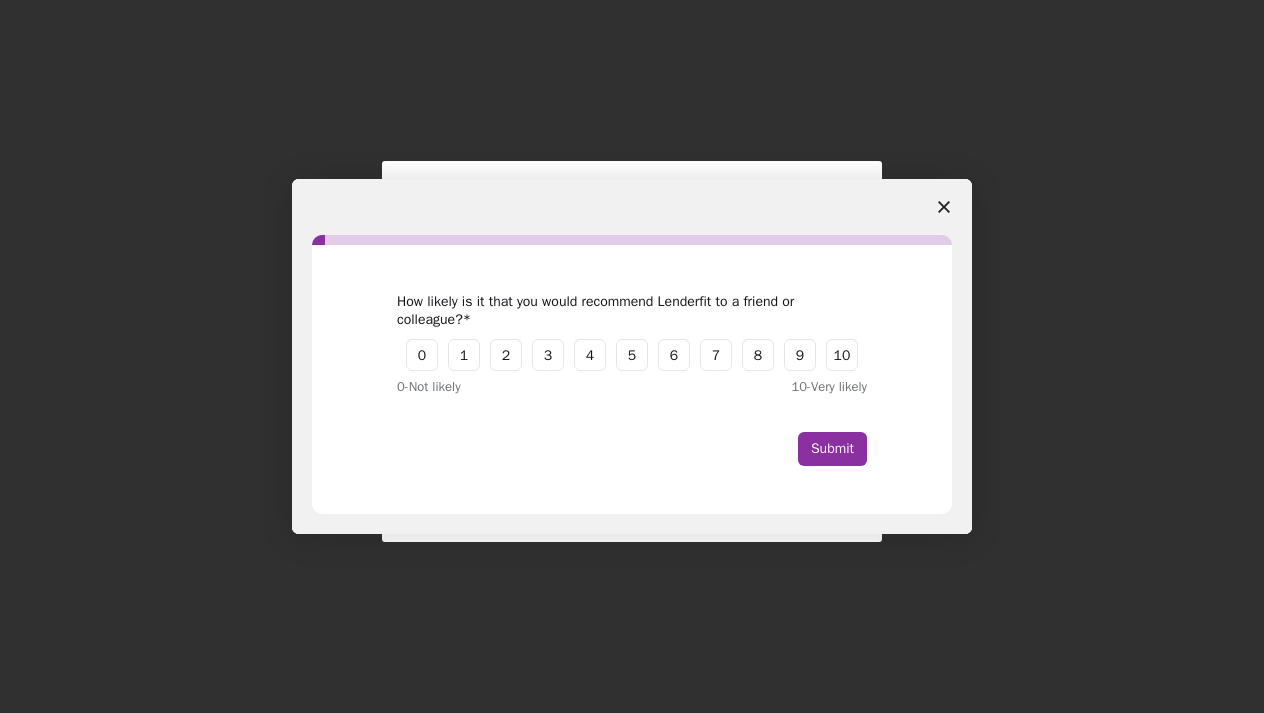 scroll, scrollTop: 0, scrollLeft: 0, axis: both 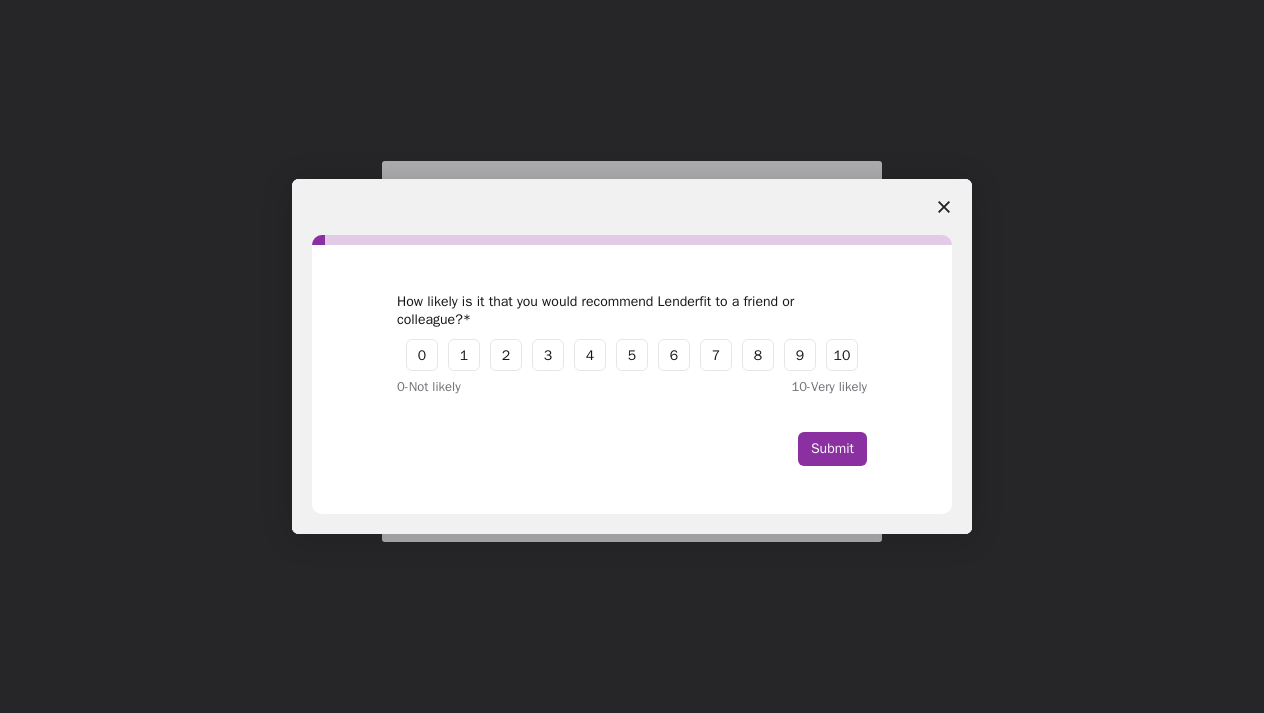 click at bounding box center (944, 207) 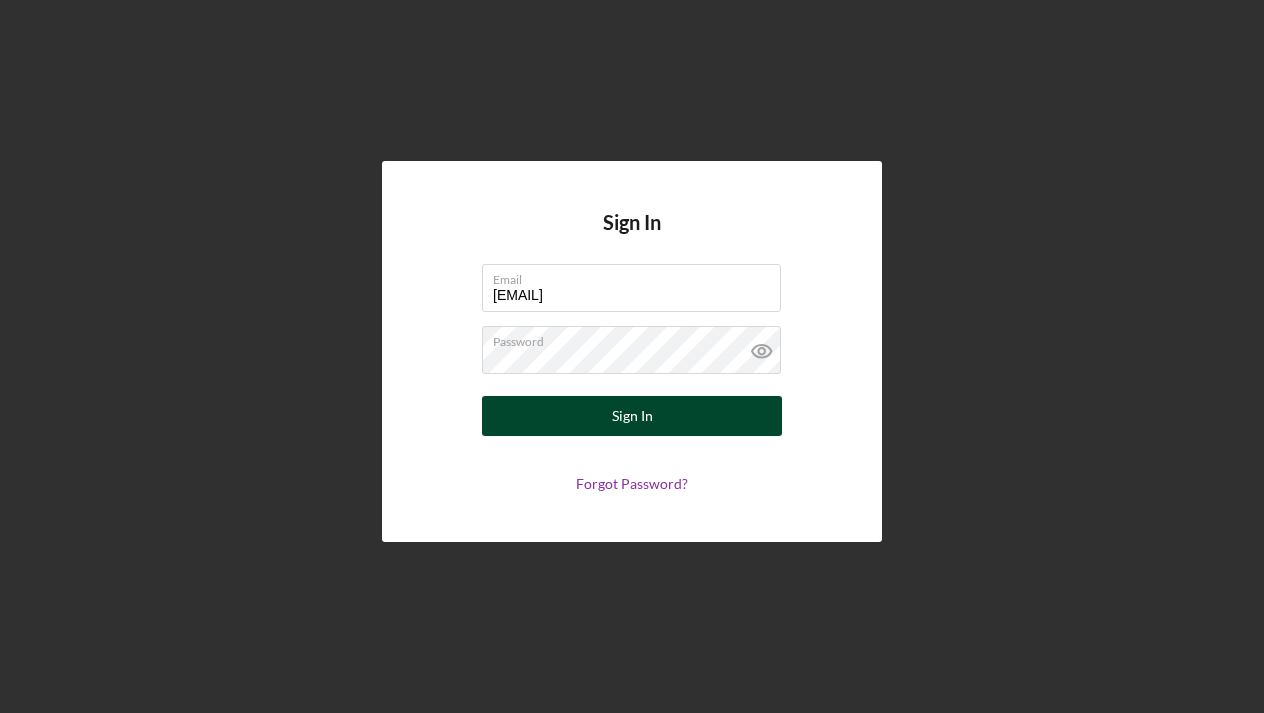 click on "Sign In" at bounding box center (632, 416) 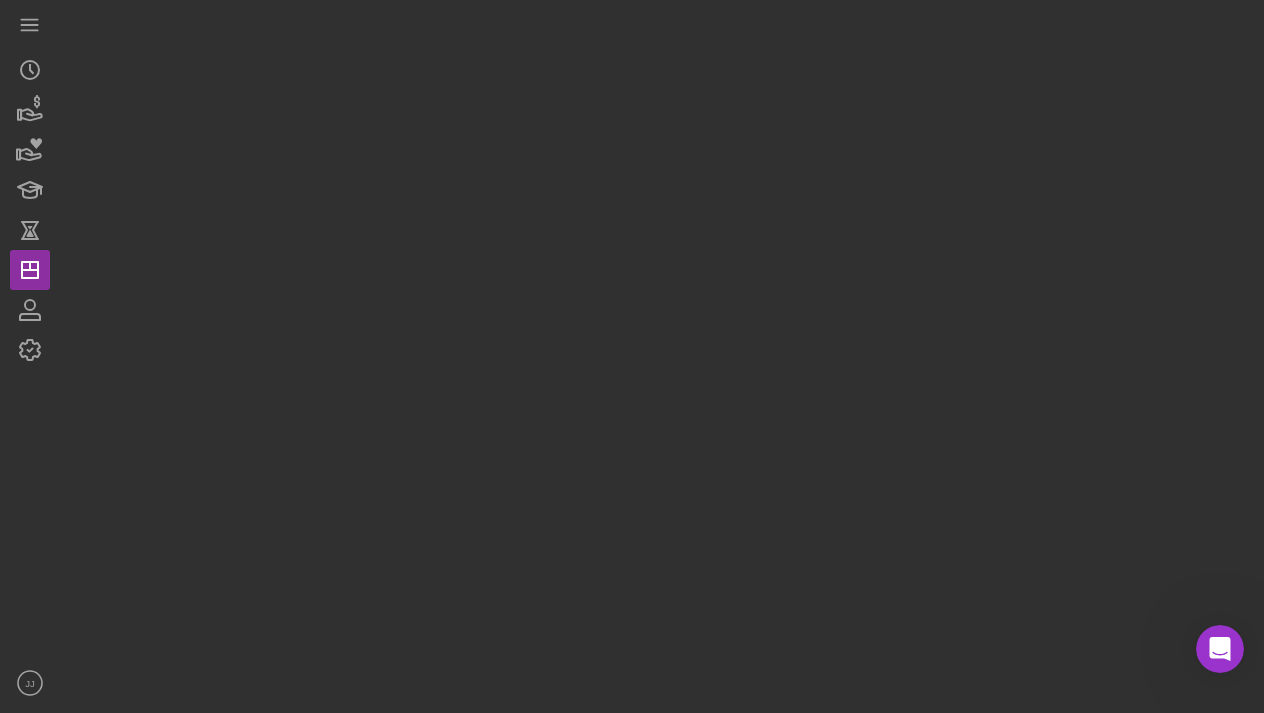 scroll, scrollTop: 0, scrollLeft: 0, axis: both 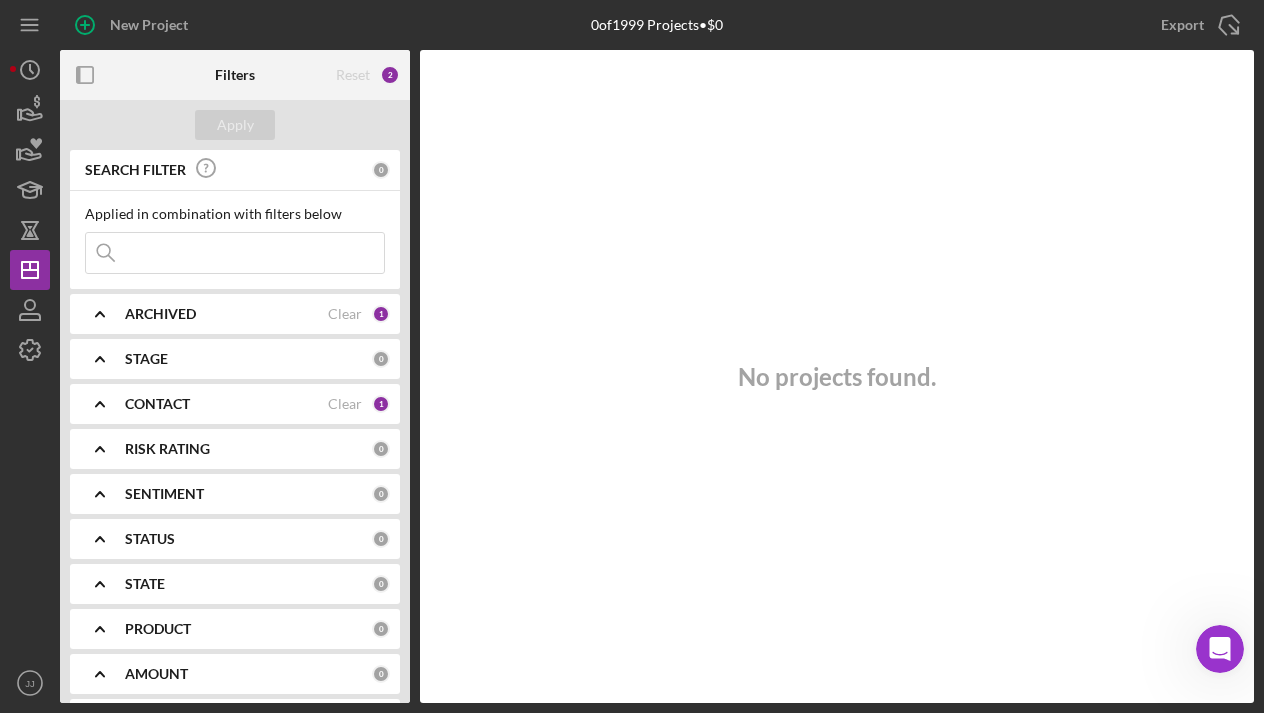 click 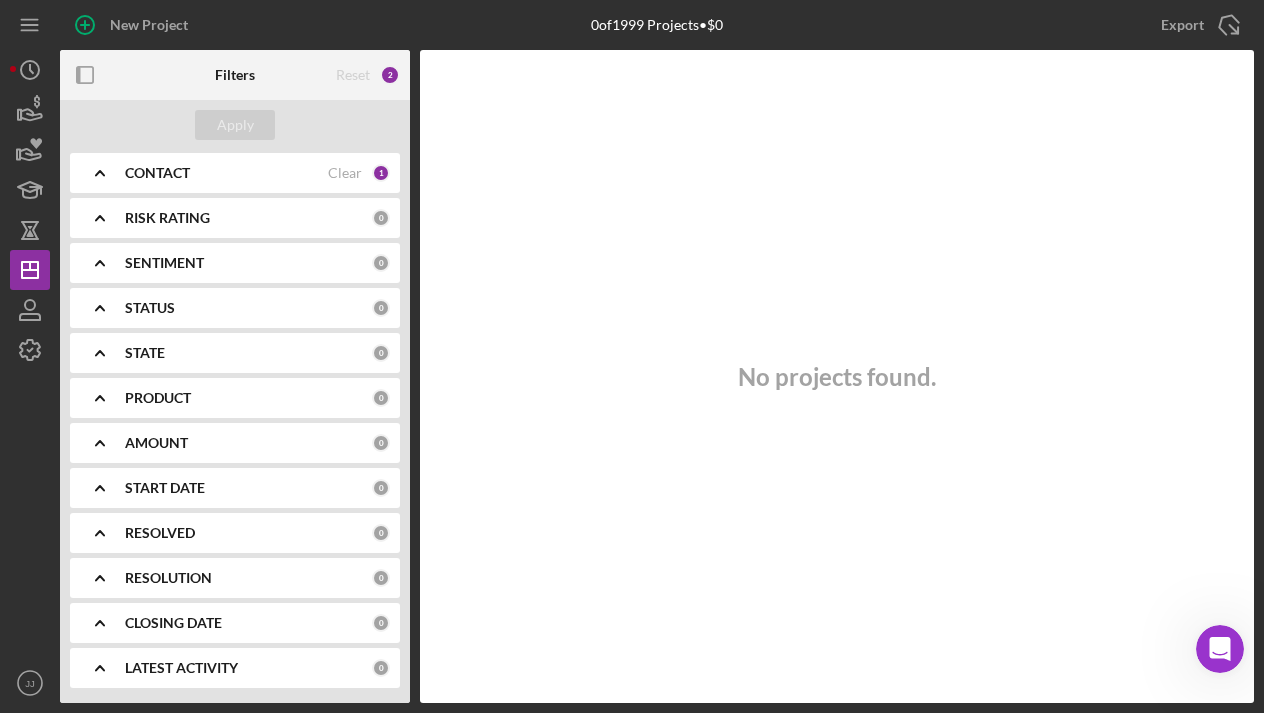 scroll, scrollTop: 231, scrollLeft: 0, axis: vertical 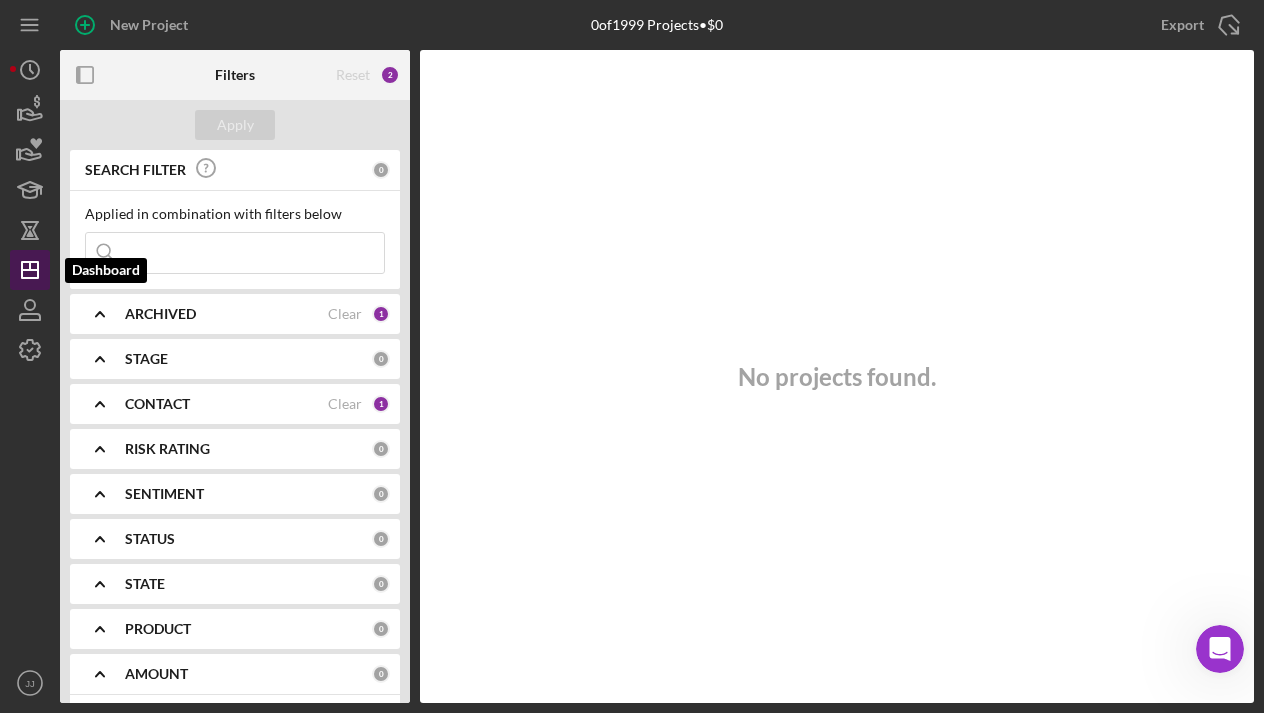 click on "Icon/Dashboard" 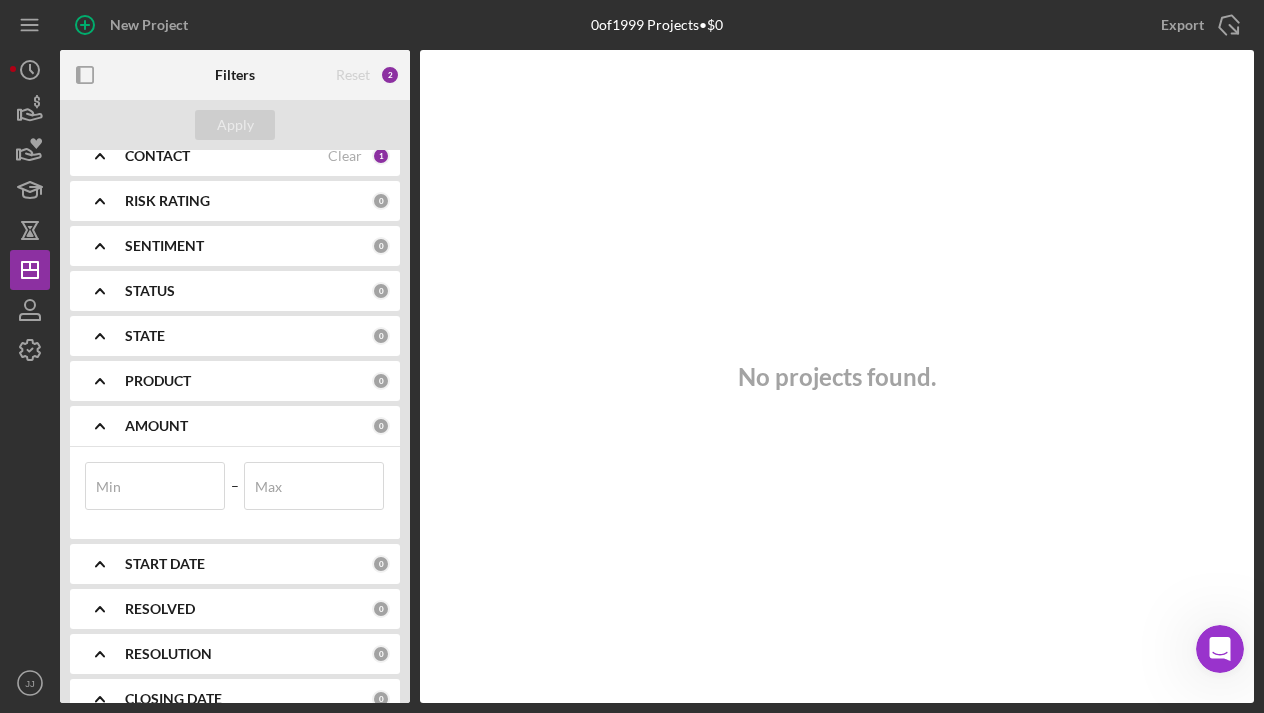 scroll, scrollTop: 250, scrollLeft: 0, axis: vertical 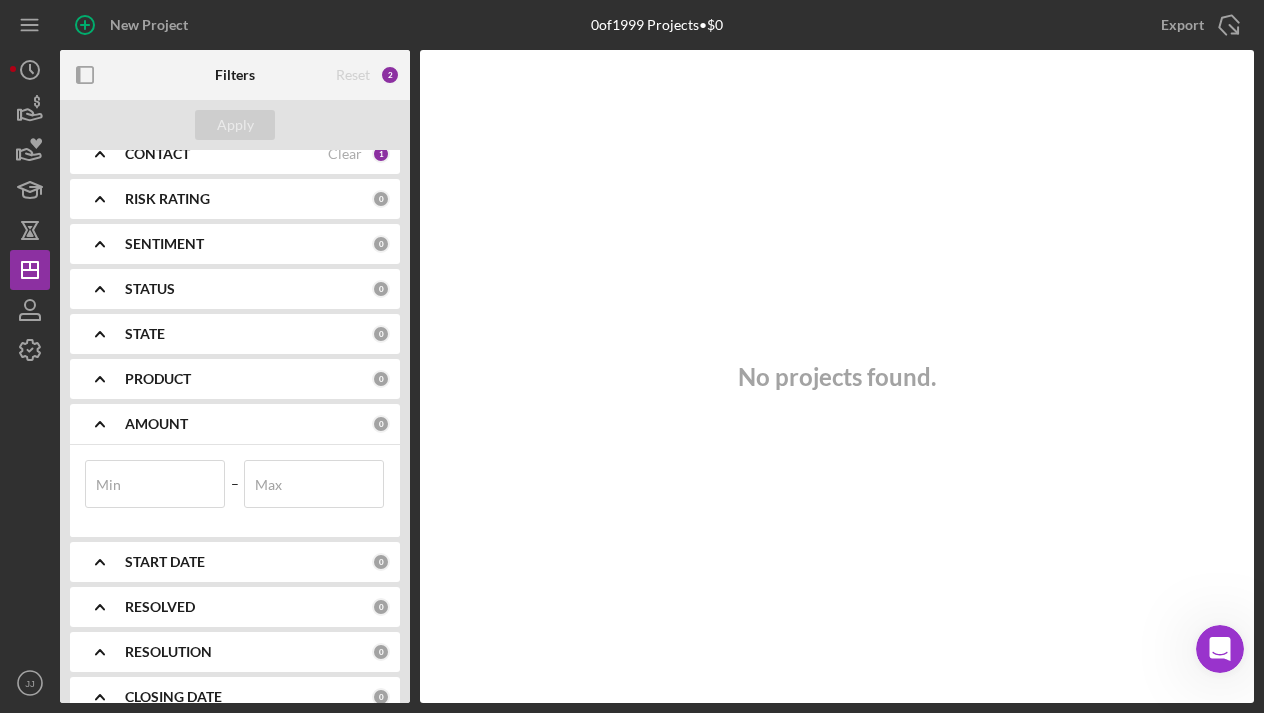 click on "PRODUCT" at bounding box center (248, 379) 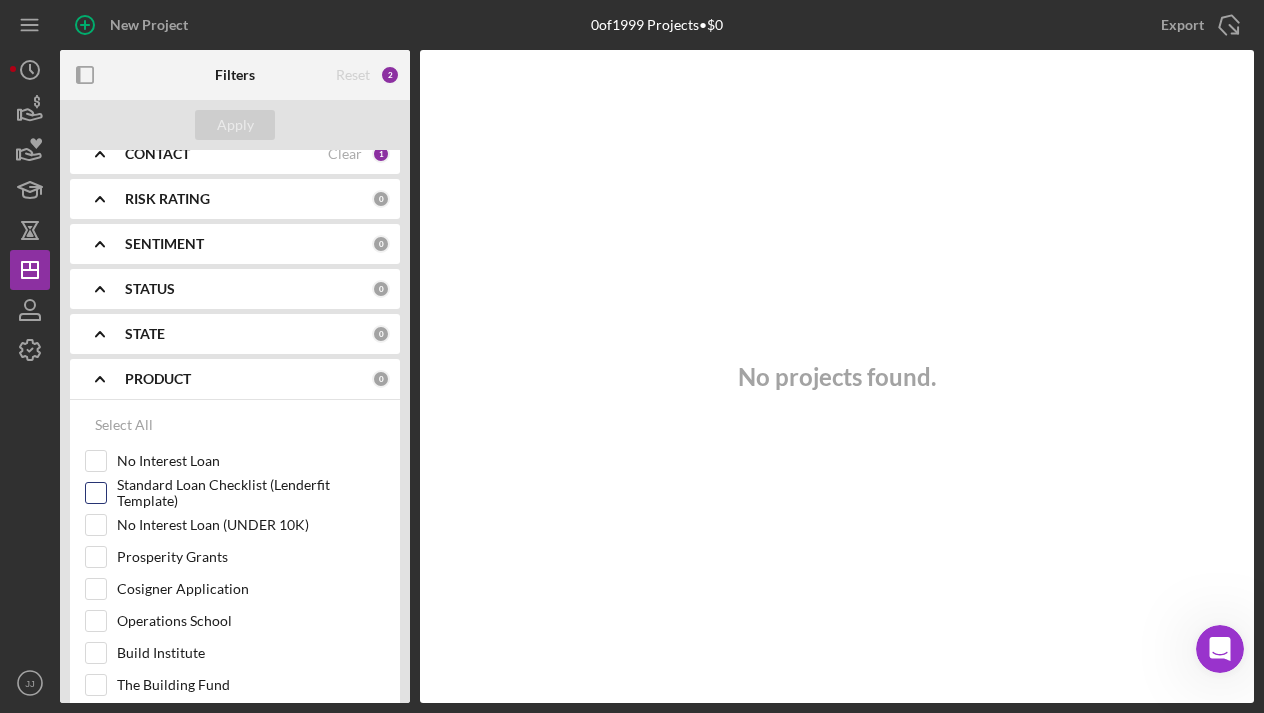 scroll, scrollTop: 319, scrollLeft: 0, axis: vertical 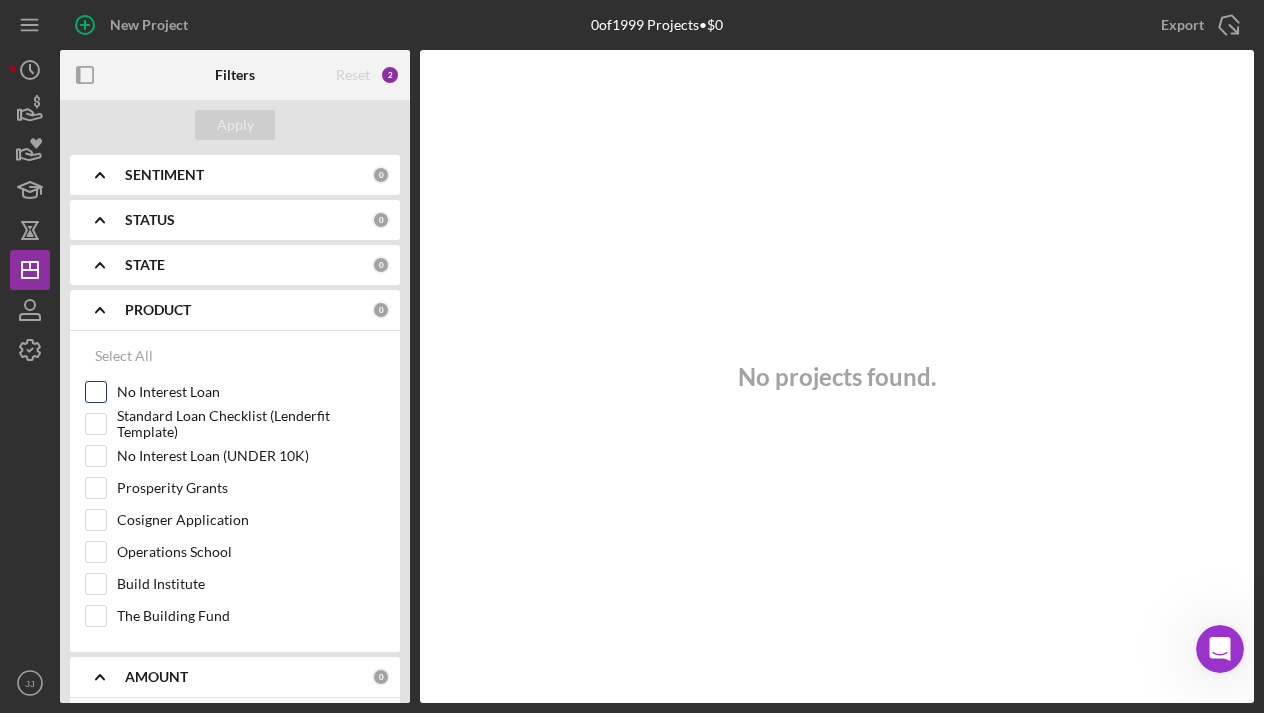 click on "No Interest Loan" at bounding box center (96, 392) 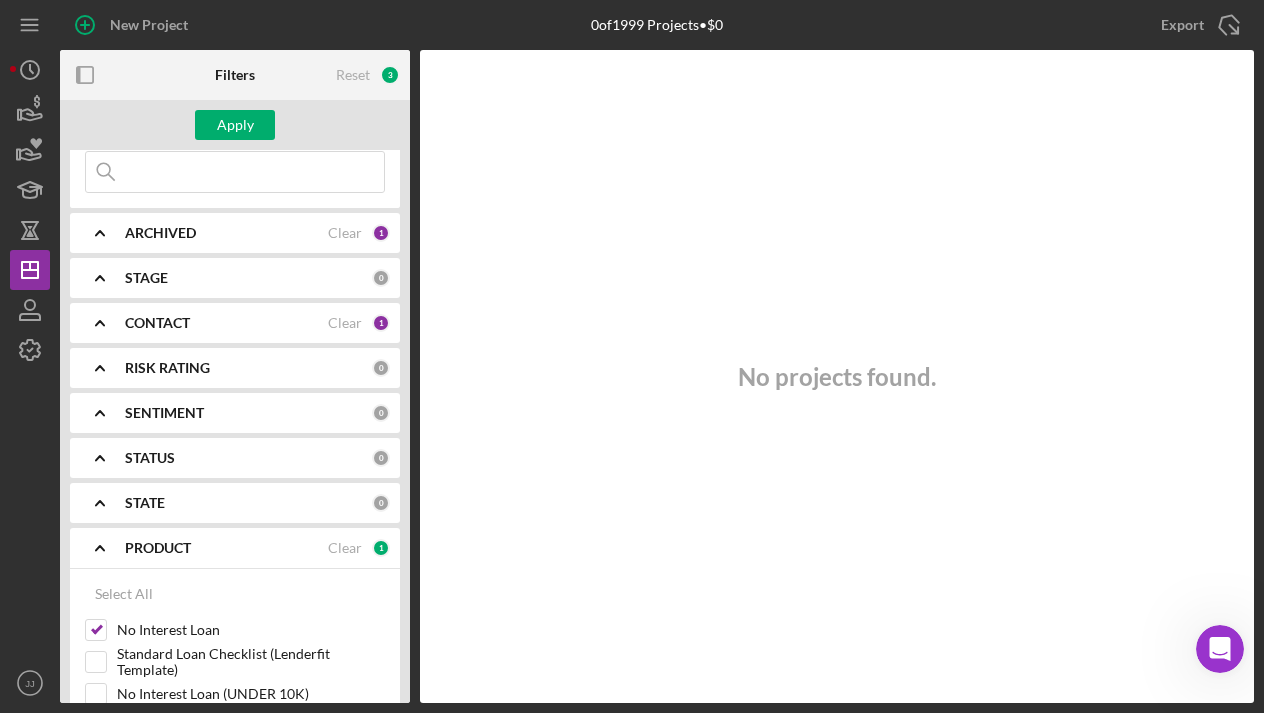 scroll, scrollTop: 82, scrollLeft: 0, axis: vertical 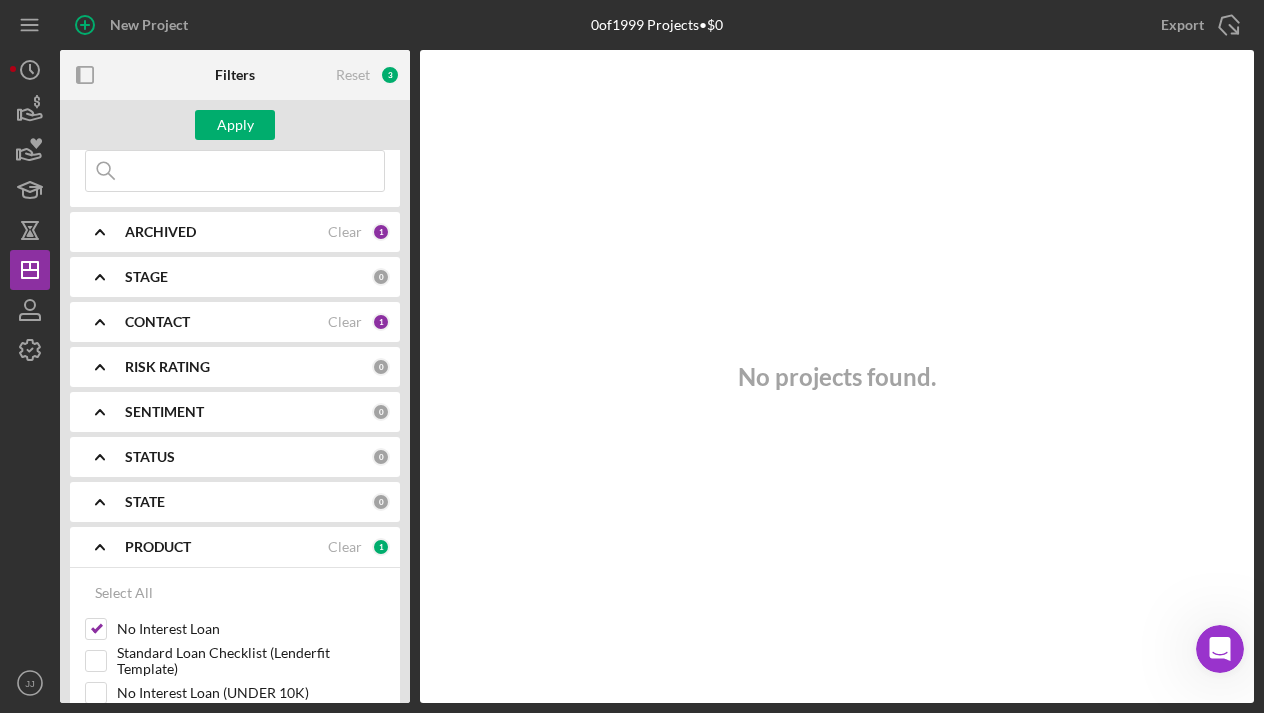 click on "STAGE" at bounding box center (248, 277) 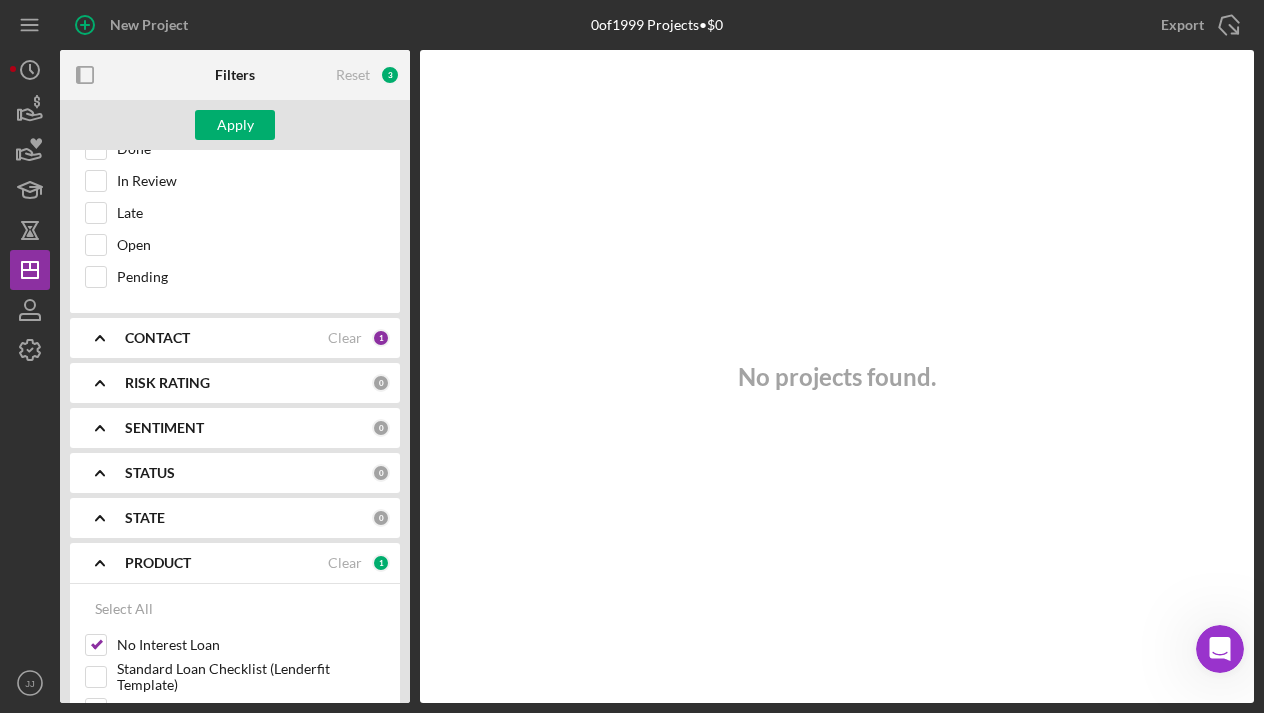 scroll, scrollTop: 294, scrollLeft: 0, axis: vertical 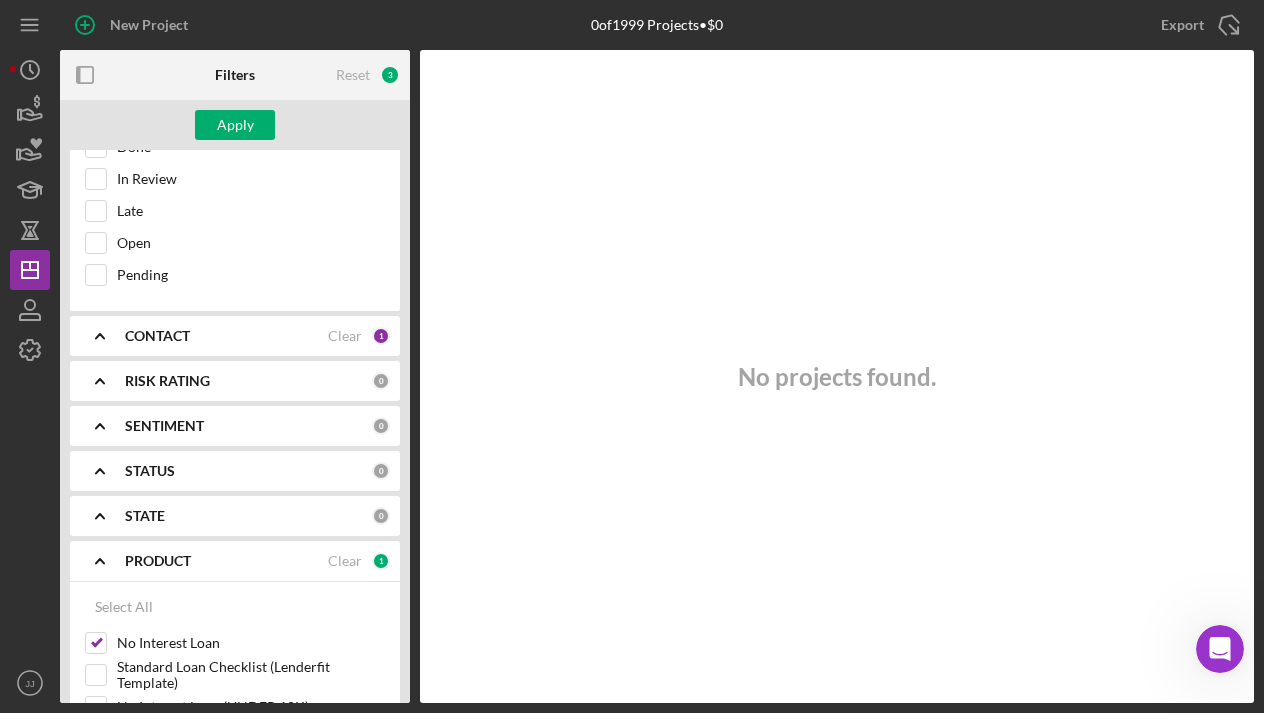 click on "STATUS" at bounding box center [248, 471] 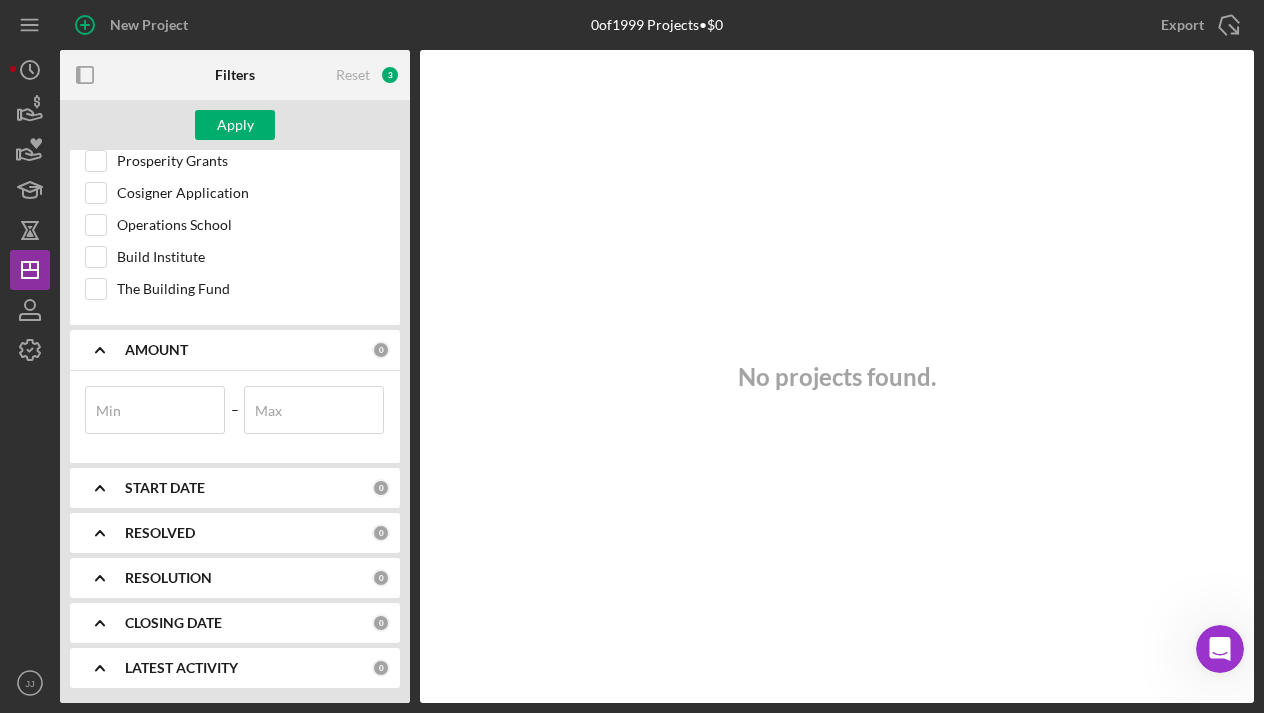 scroll, scrollTop: 1034, scrollLeft: 0, axis: vertical 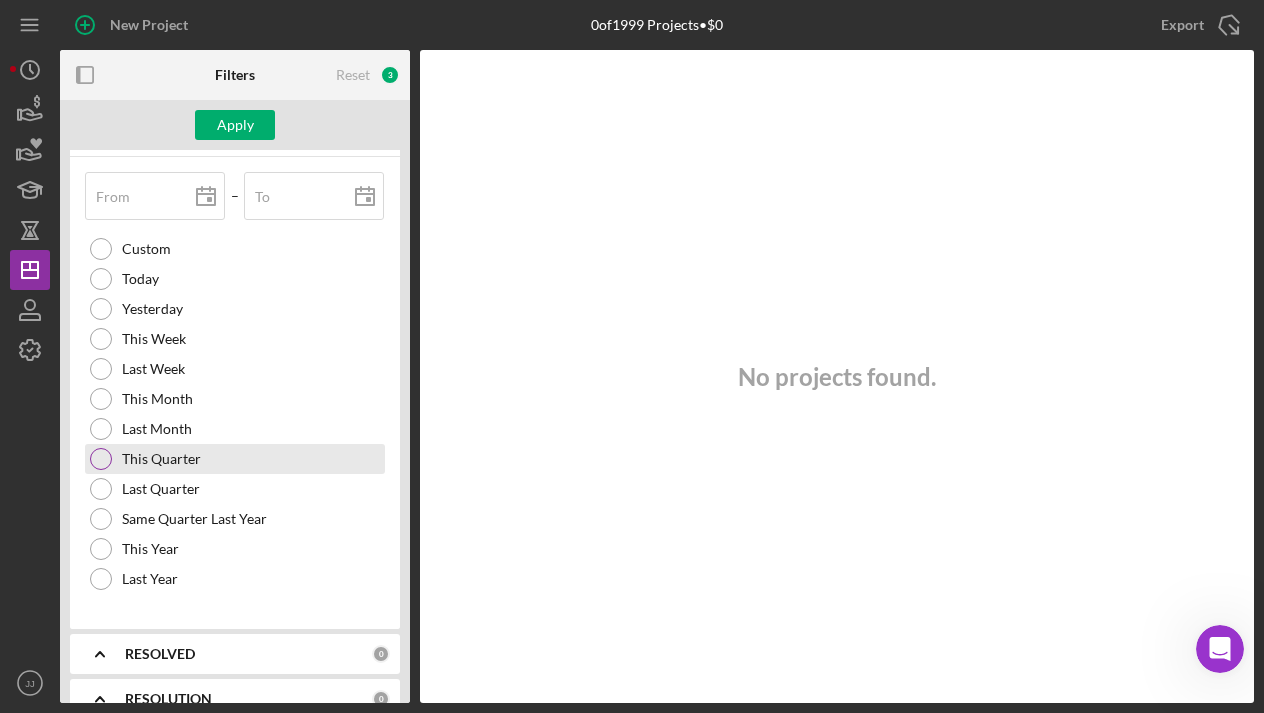 click on "This Quarter" at bounding box center (235, 459) 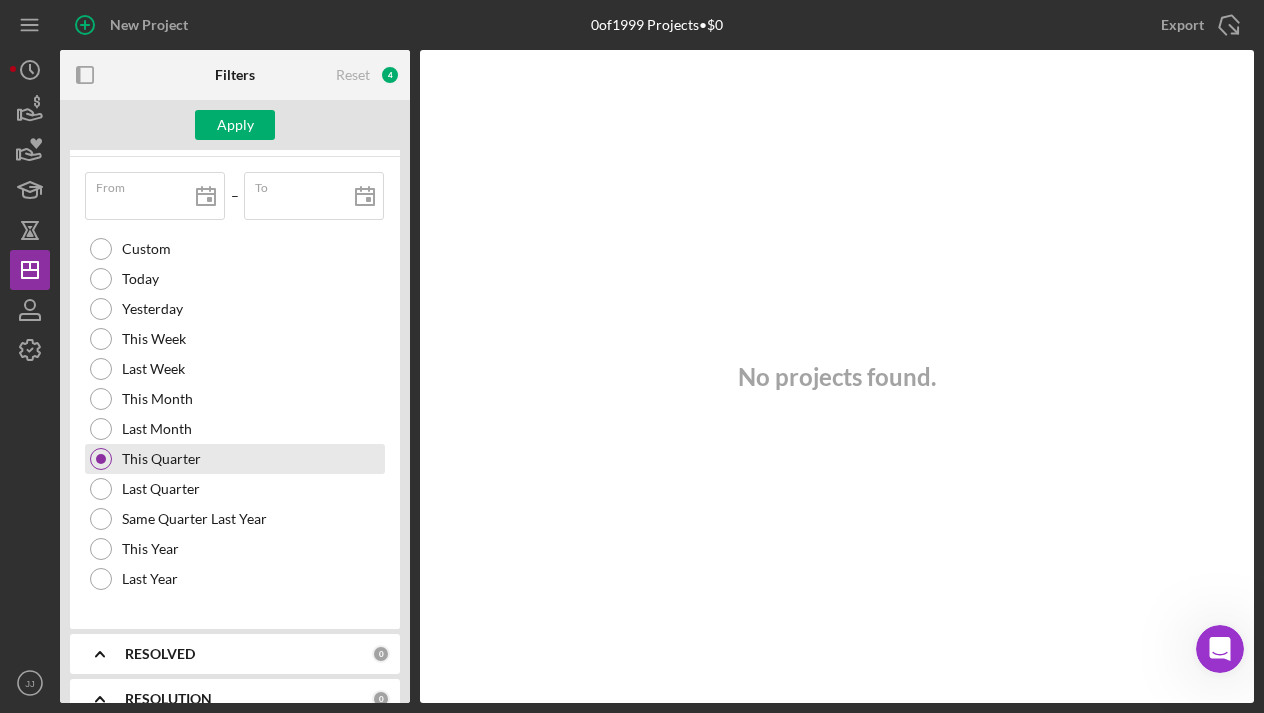 type on "07/01/2025" 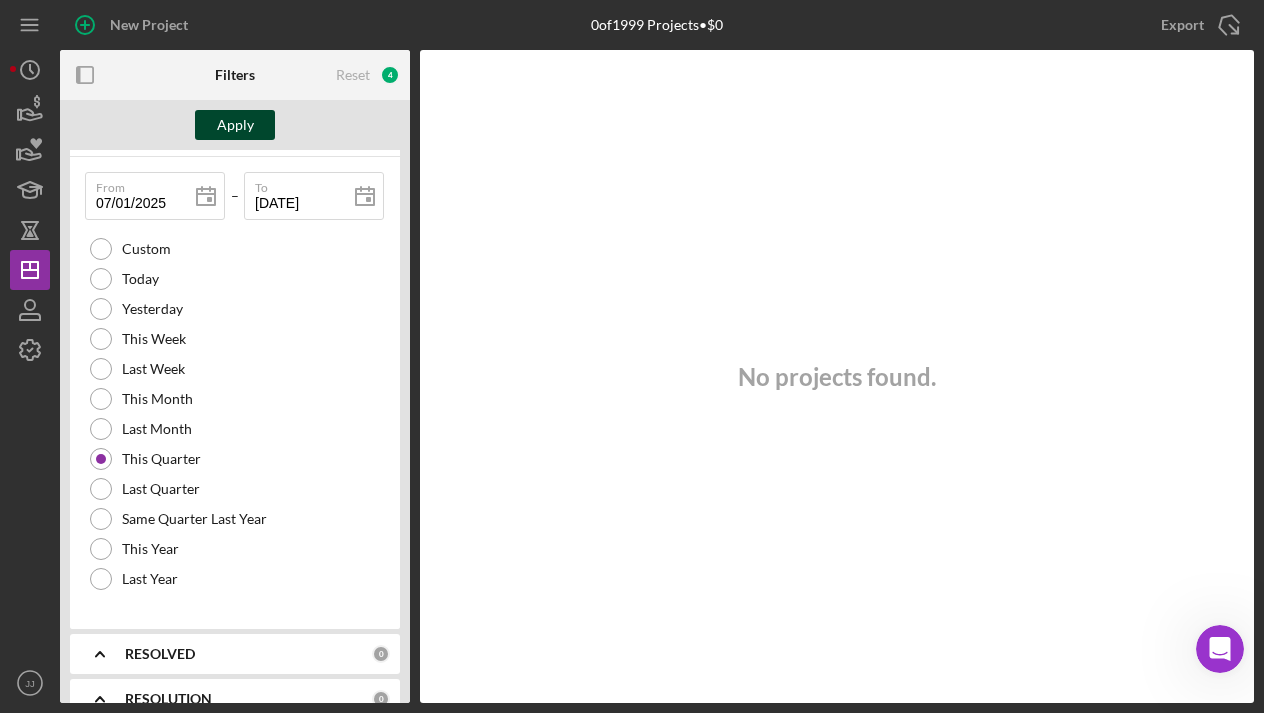 click on "Apply" at bounding box center (235, 125) 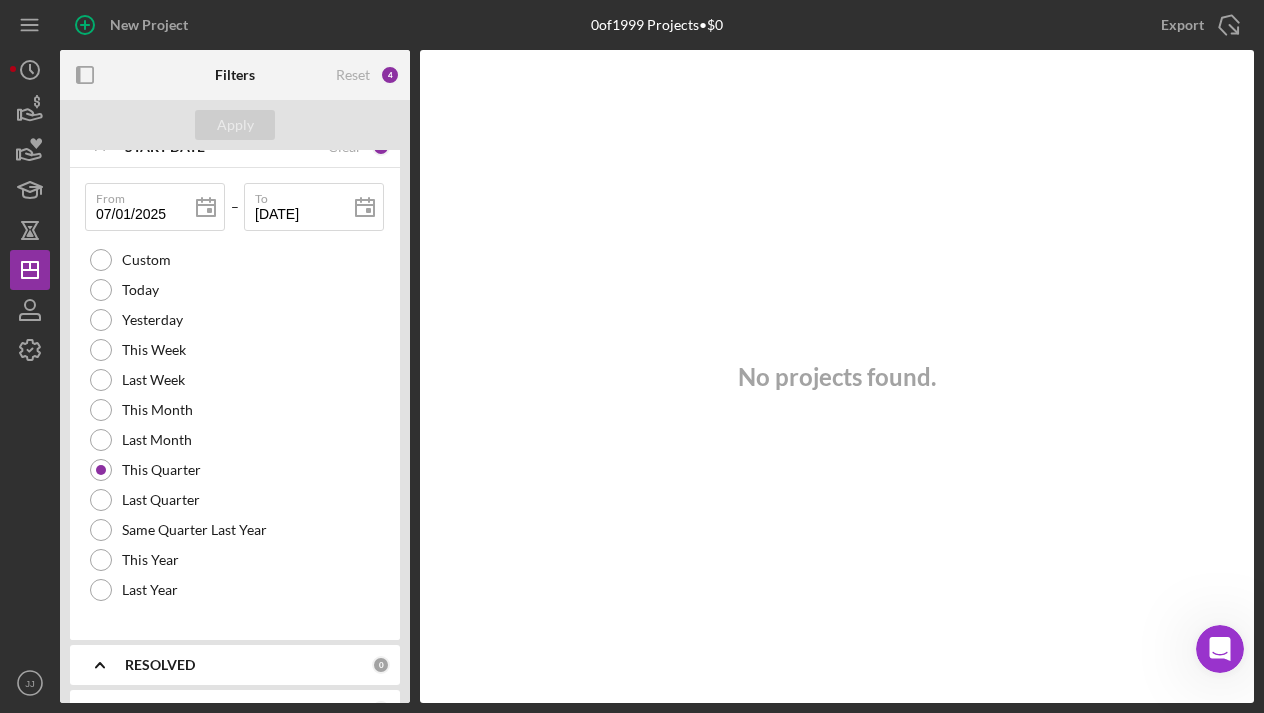 scroll, scrollTop: 1378, scrollLeft: 0, axis: vertical 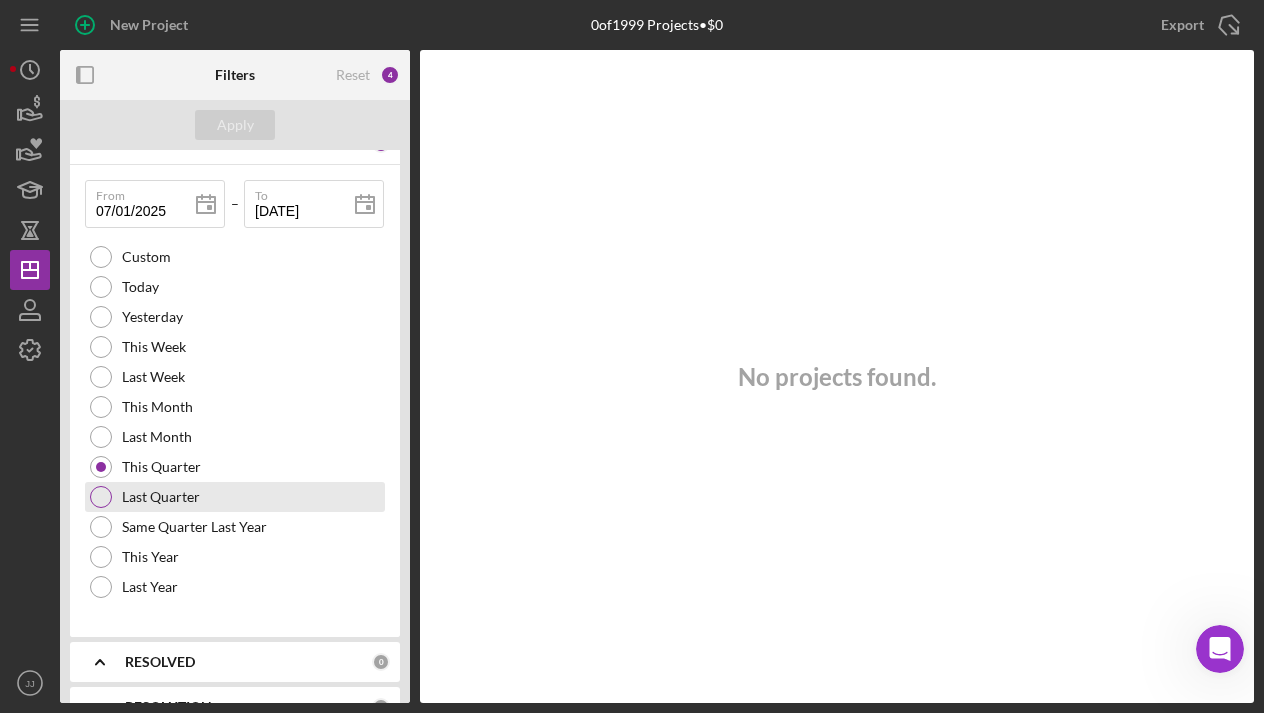 click at bounding box center (101, 497) 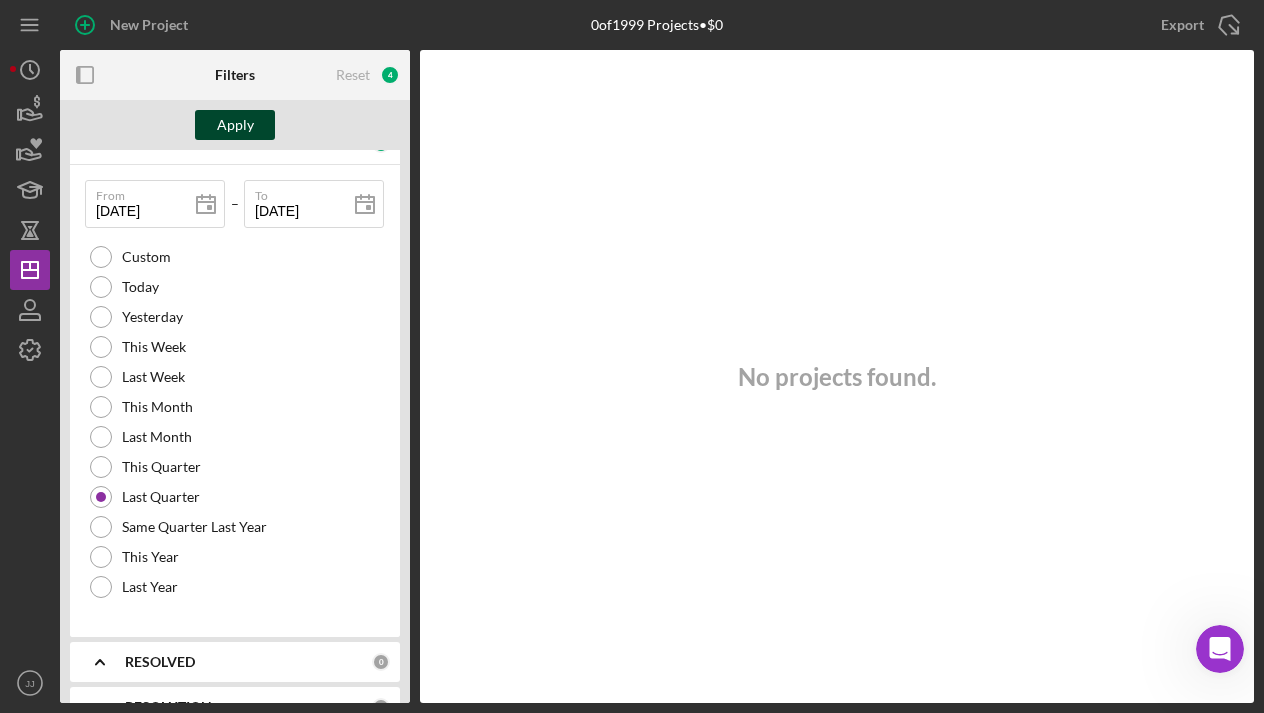 click on "Apply" at bounding box center [235, 125] 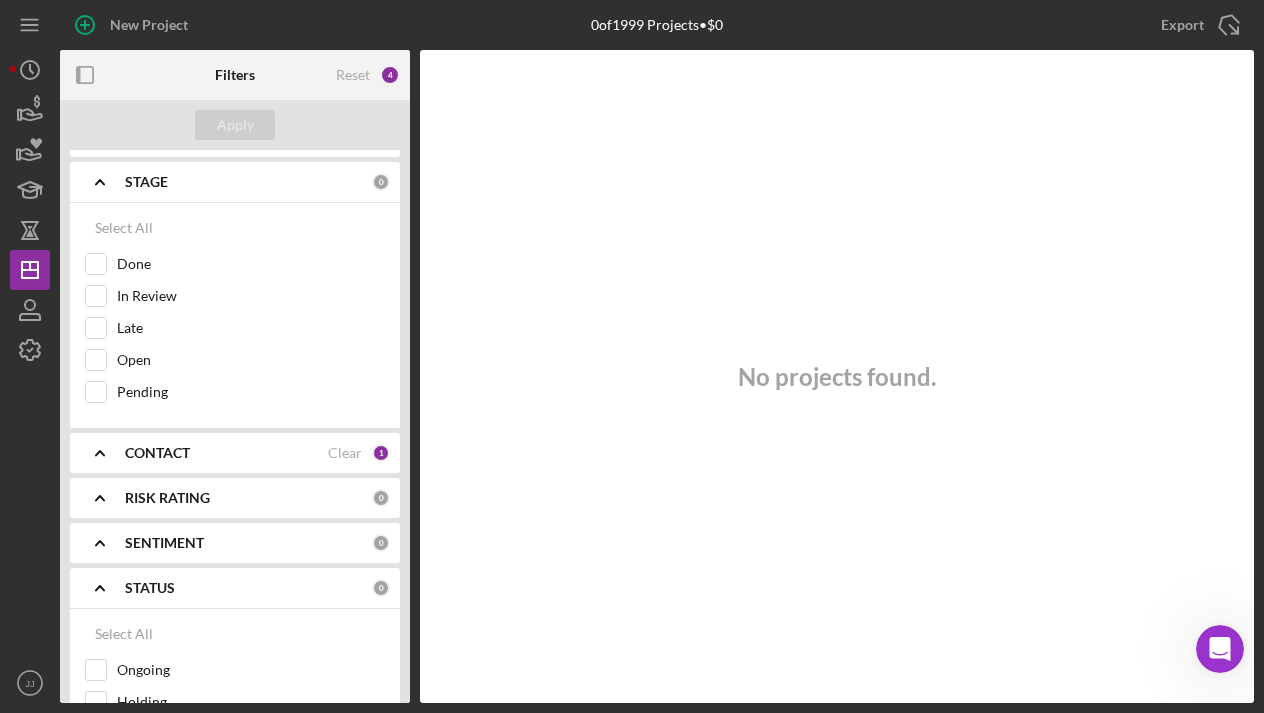 scroll, scrollTop: 178, scrollLeft: 0, axis: vertical 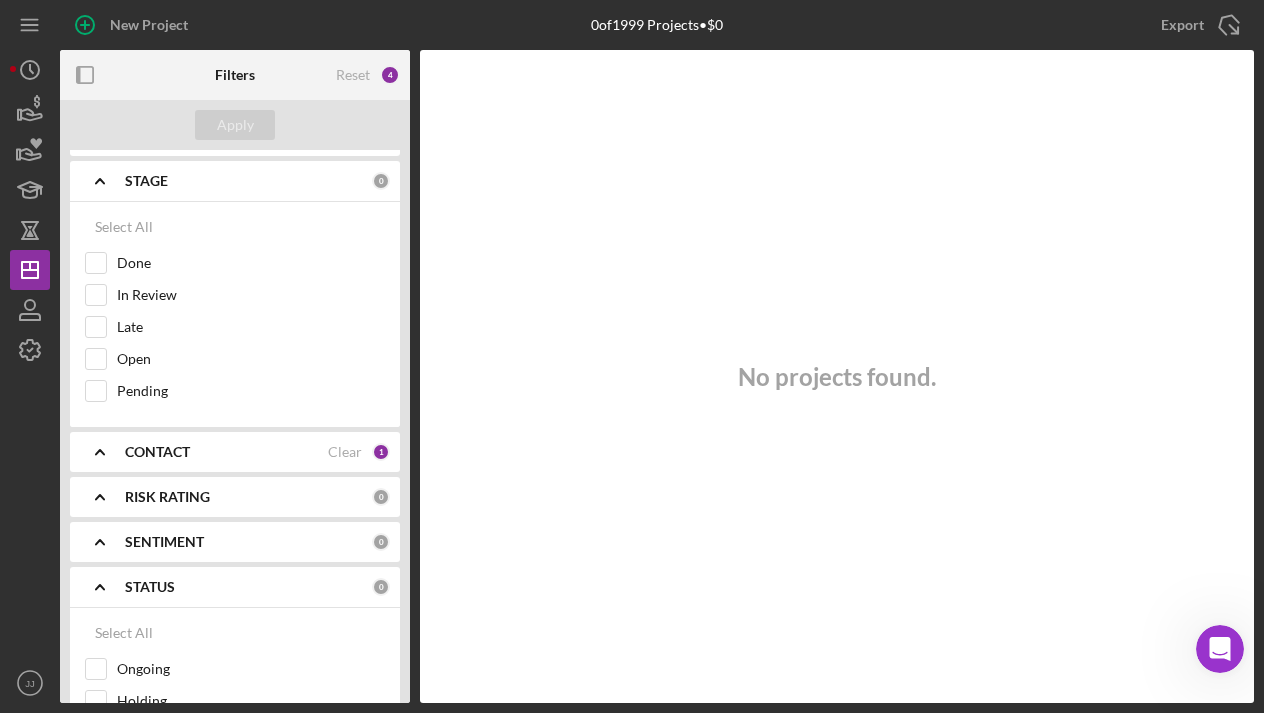 click on "CONTACT   Clear 1" at bounding box center (257, 452) 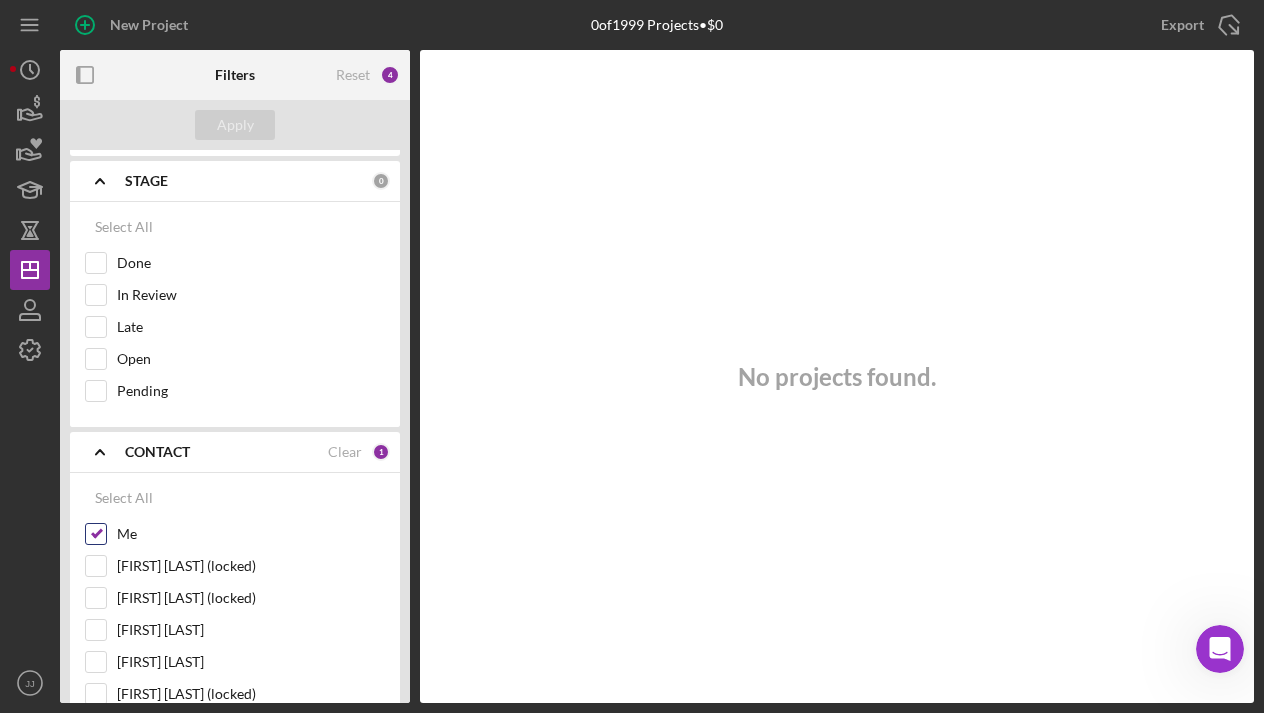 click on "Me" at bounding box center [96, 534] 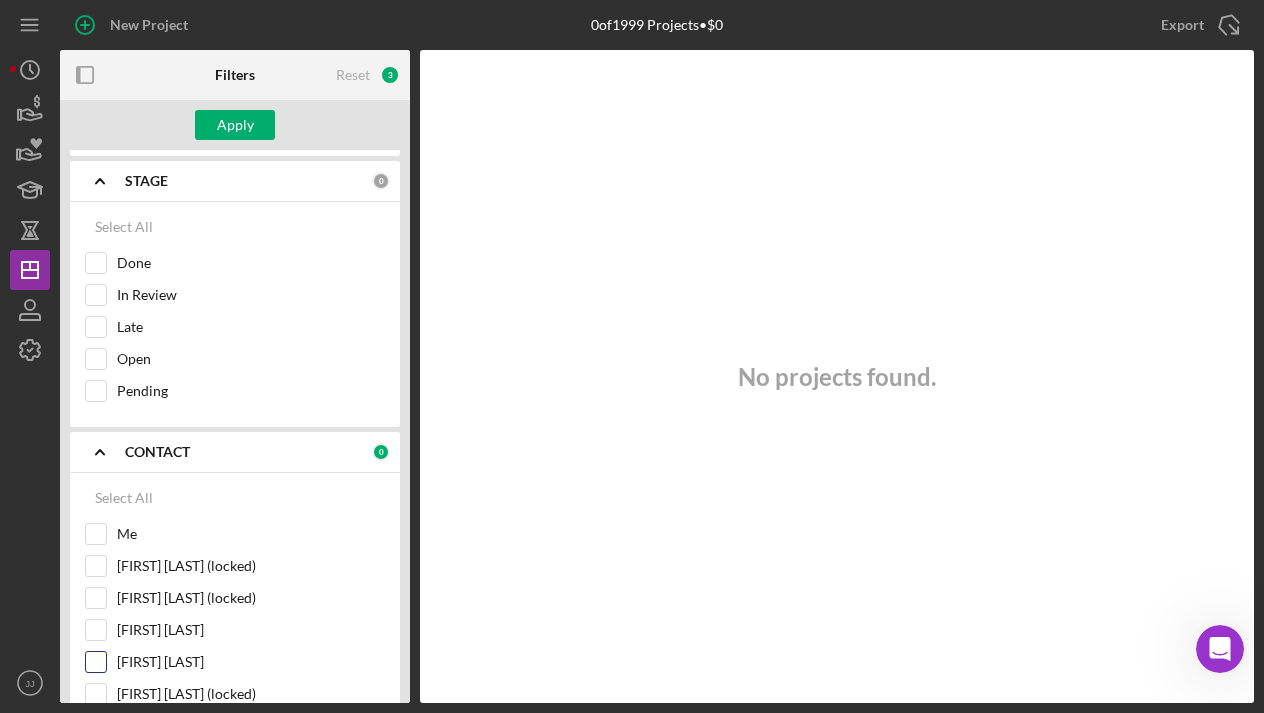 click on "[FIRST] [LAST]" at bounding box center (96, 662) 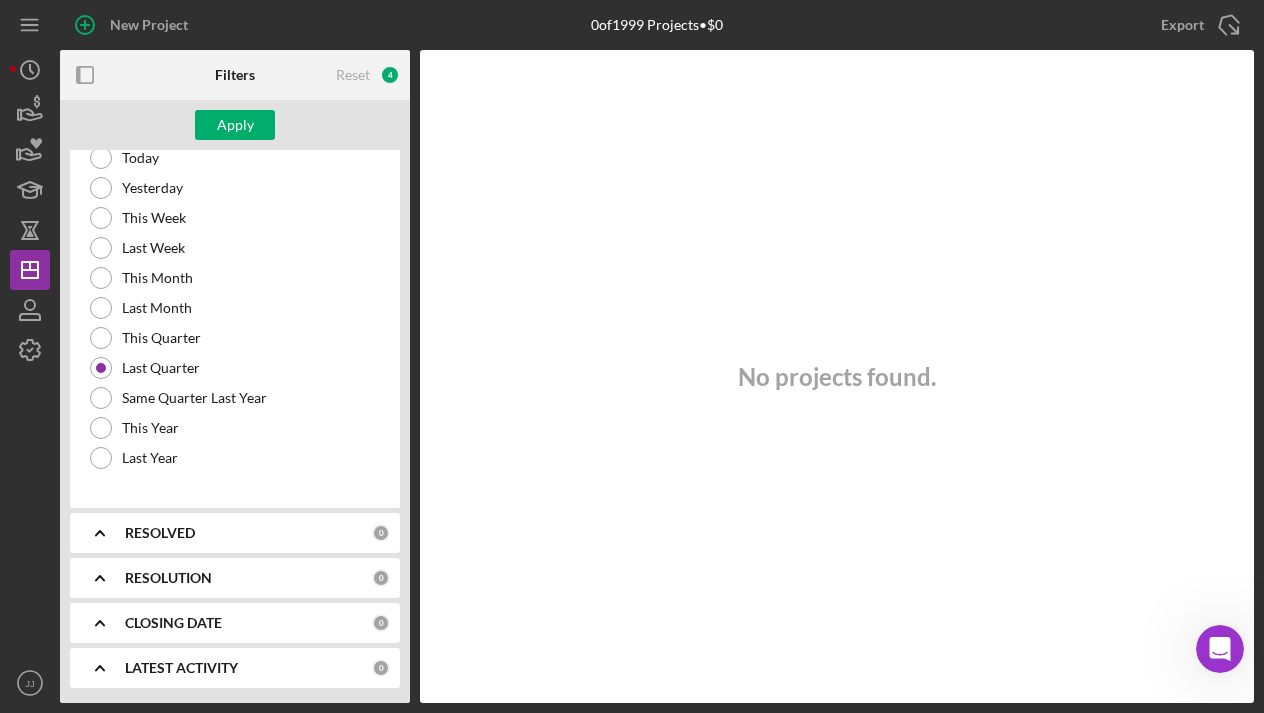 scroll, scrollTop: 1765, scrollLeft: 0, axis: vertical 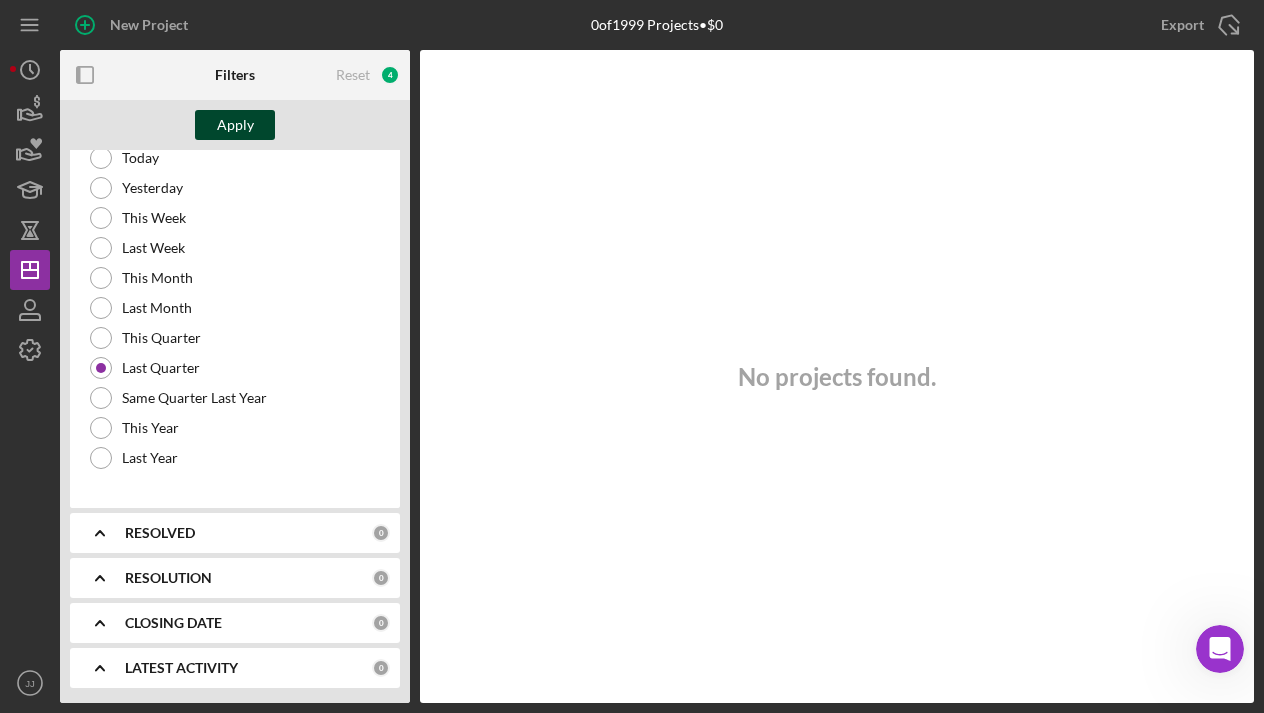 click on "Apply" at bounding box center (235, 125) 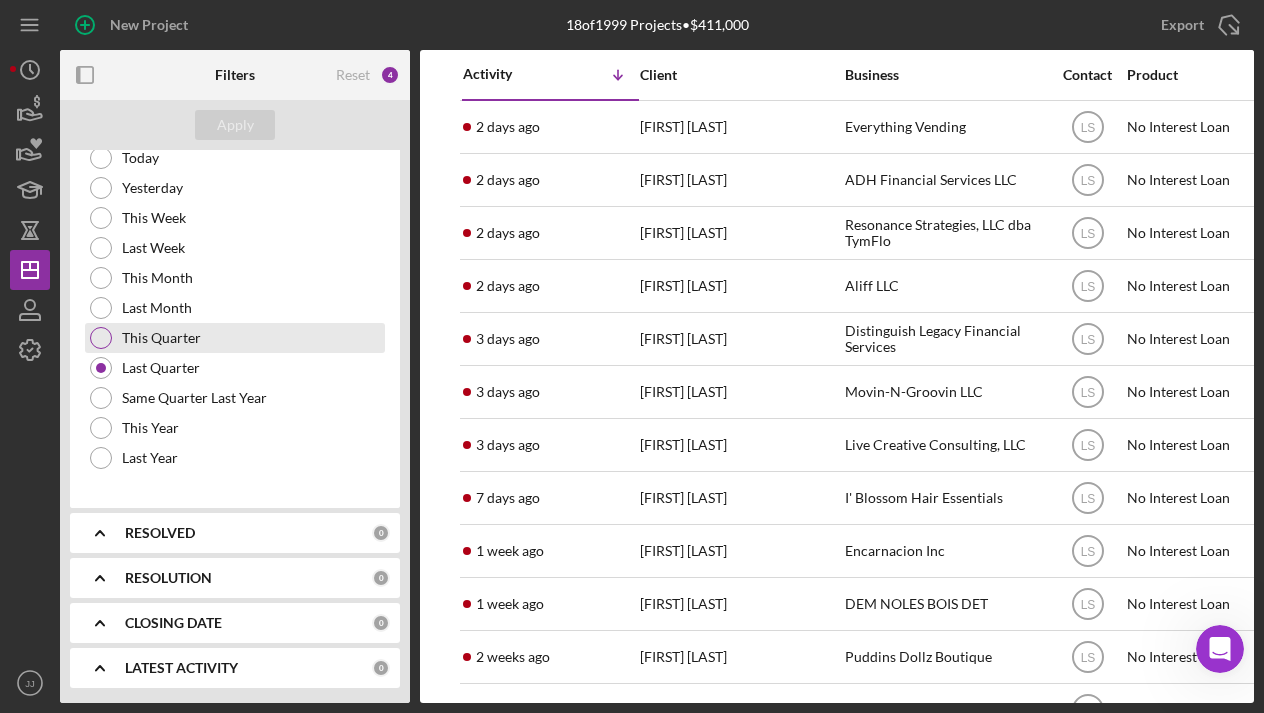 click at bounding box center (101, 338) 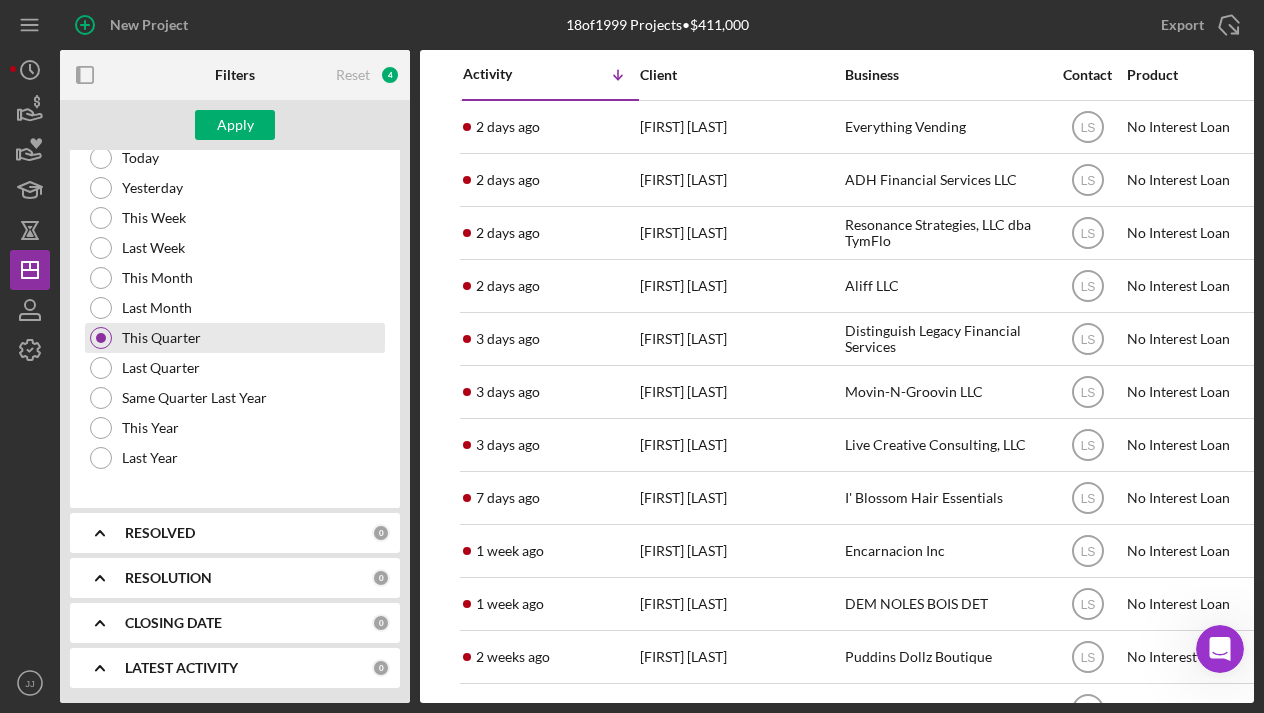 type on "07/01/2025" 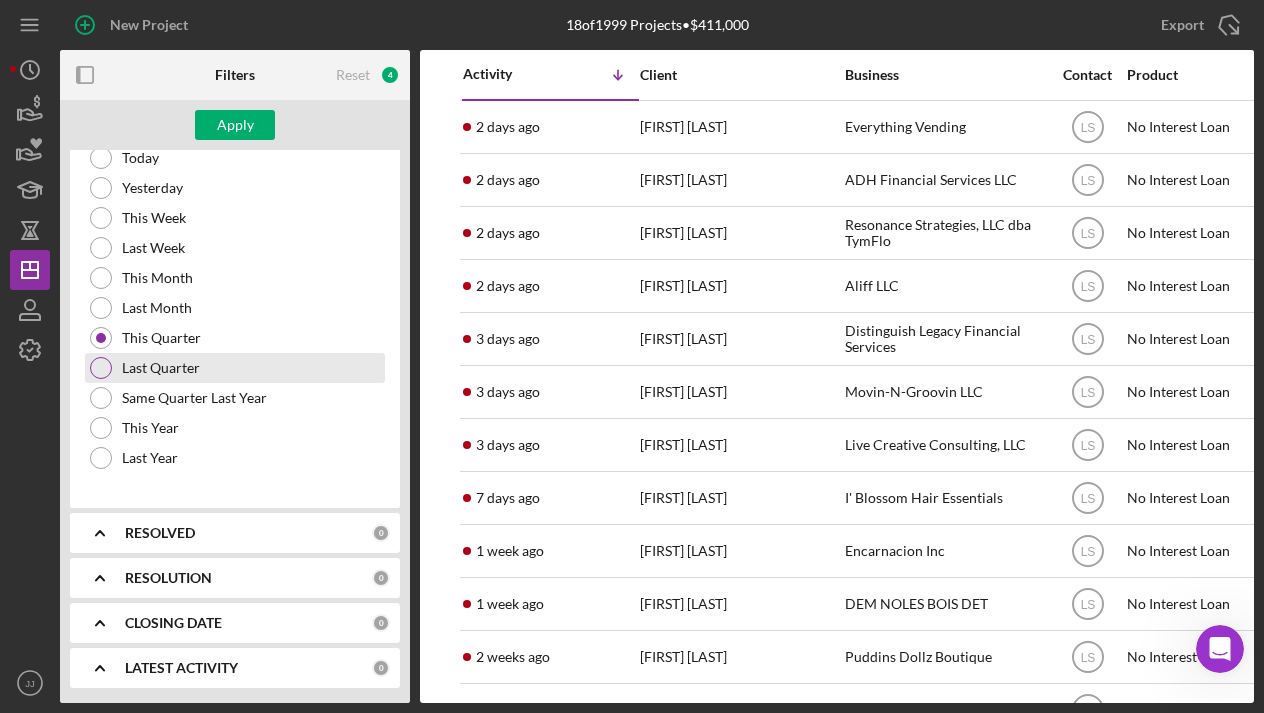 click at bounding box center (101, 368) 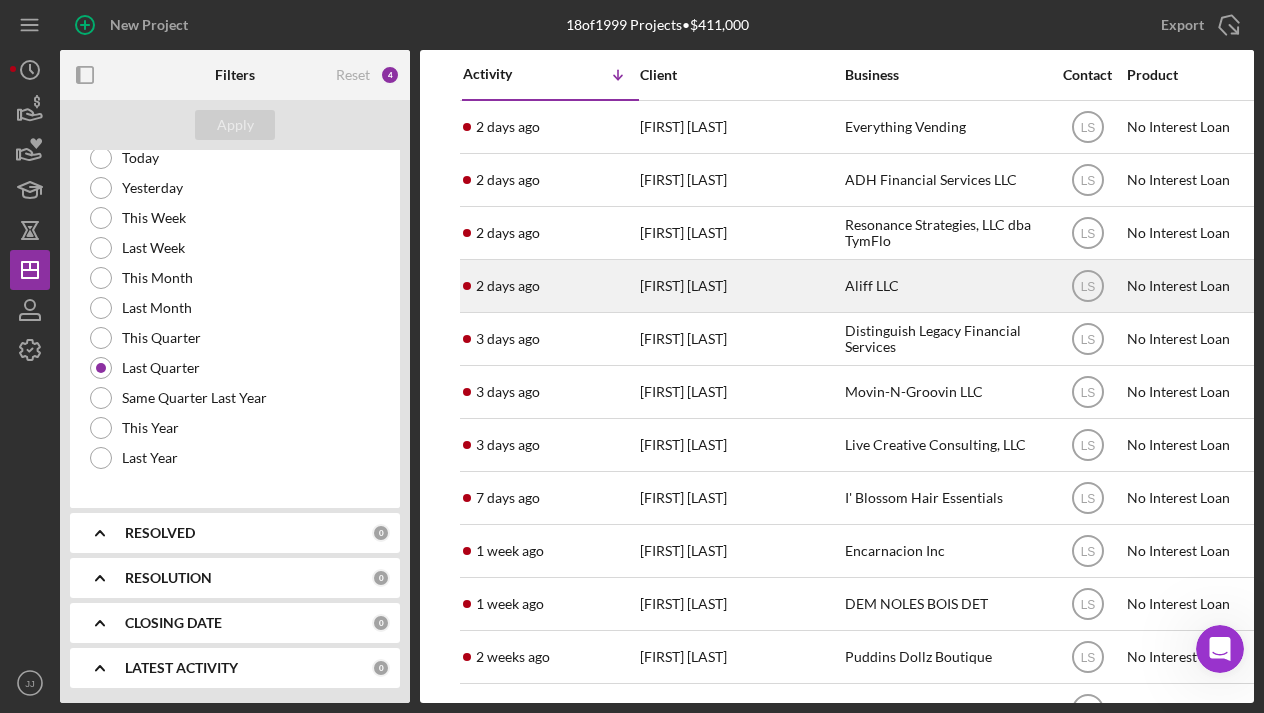 click on "[FIRST] [LAST]" at bounding box center (740, 286) 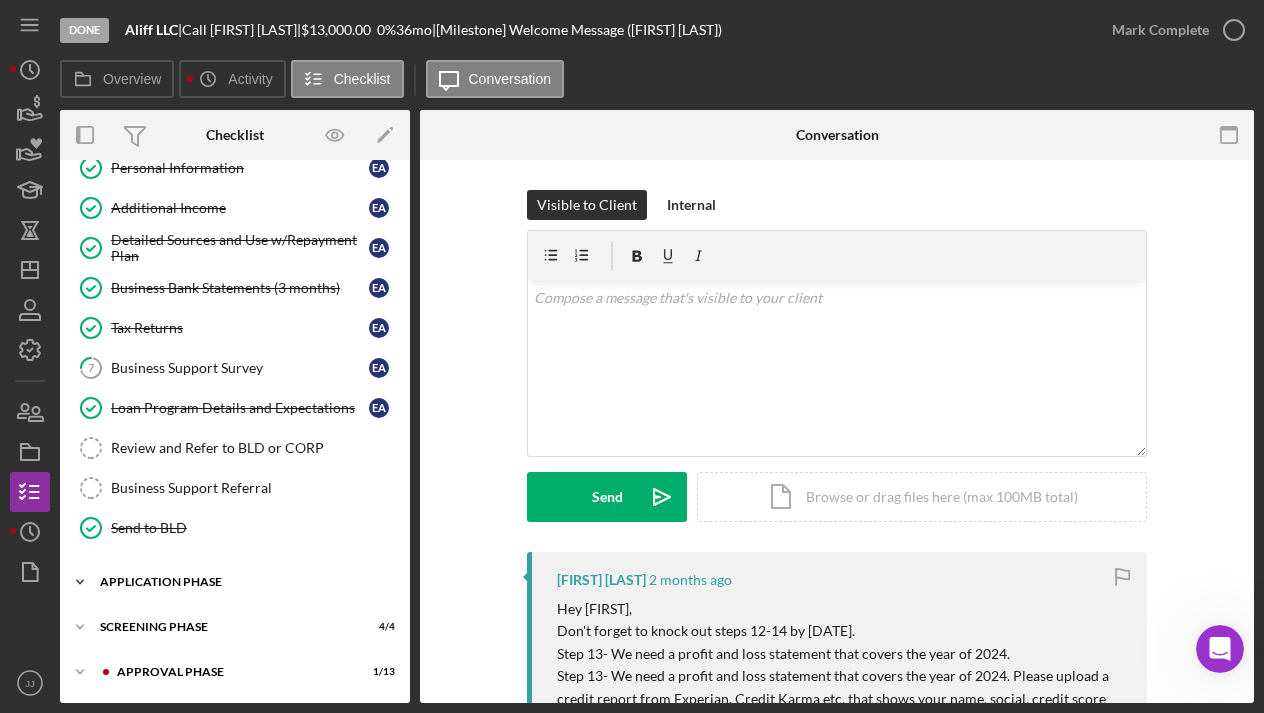 scroll, scrollTop: 143, scrollLeft: 0, axis: vertical 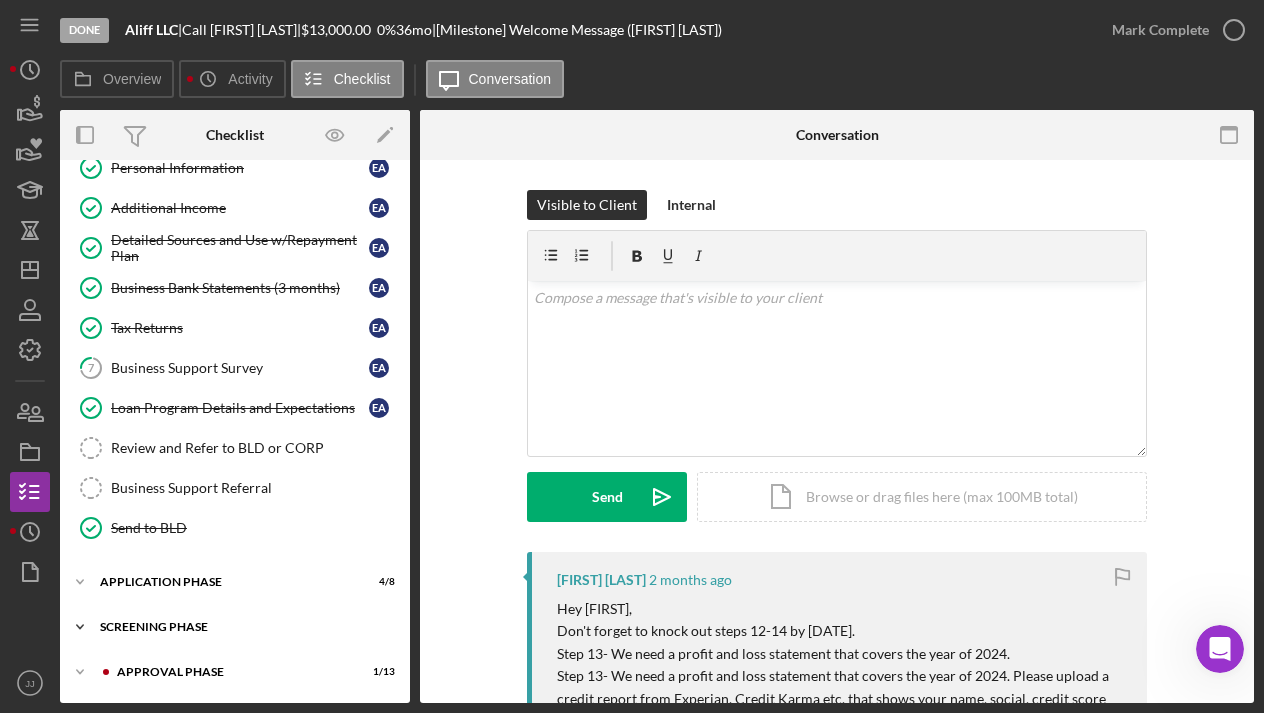 click on "Icon/Expander Screening Phase 4 / 4" at bounding box center [235, 627] 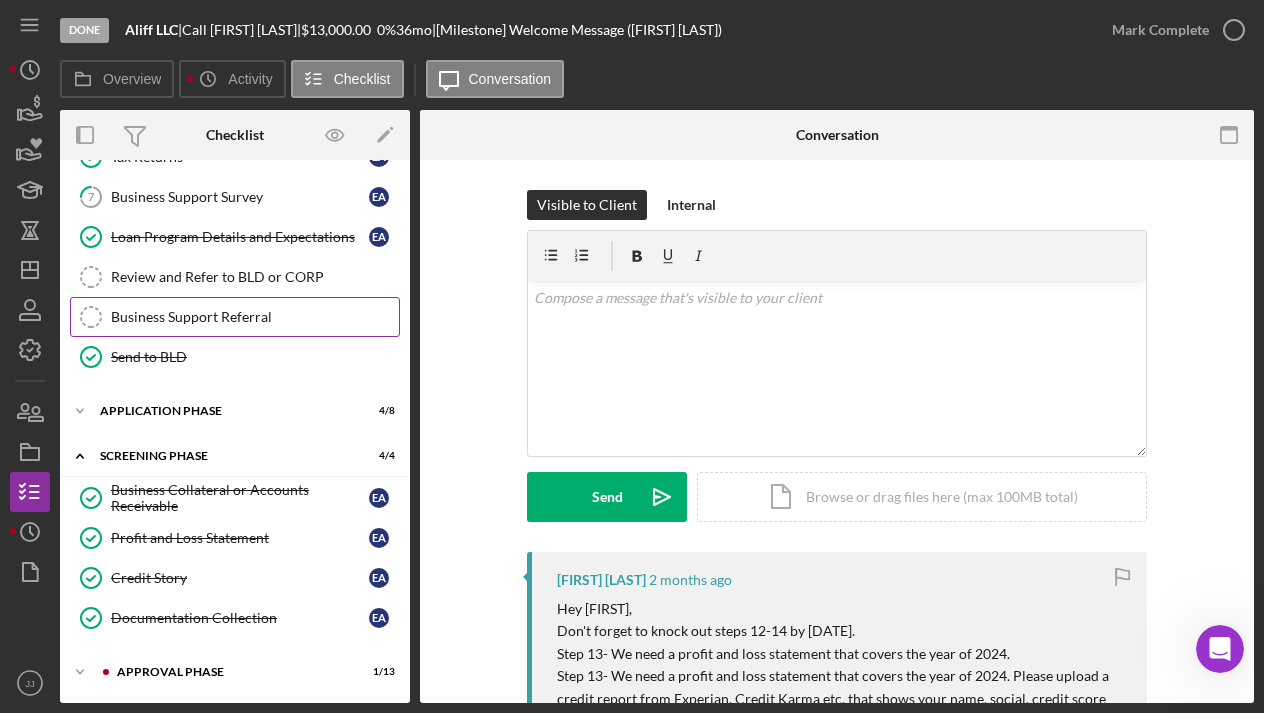 scroll, scrollTop: 314, scrollLeft: 0, axis: vertical 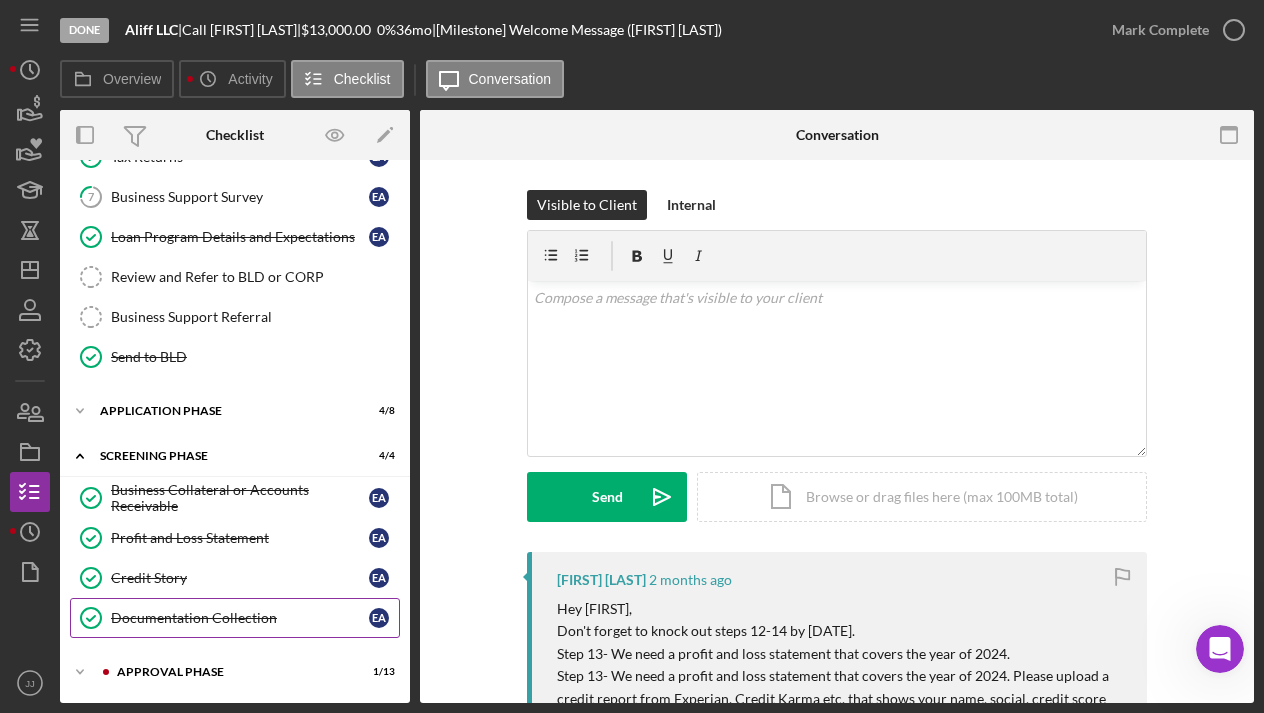 click on "Documentation Collection" at bounding box center (240, 618) 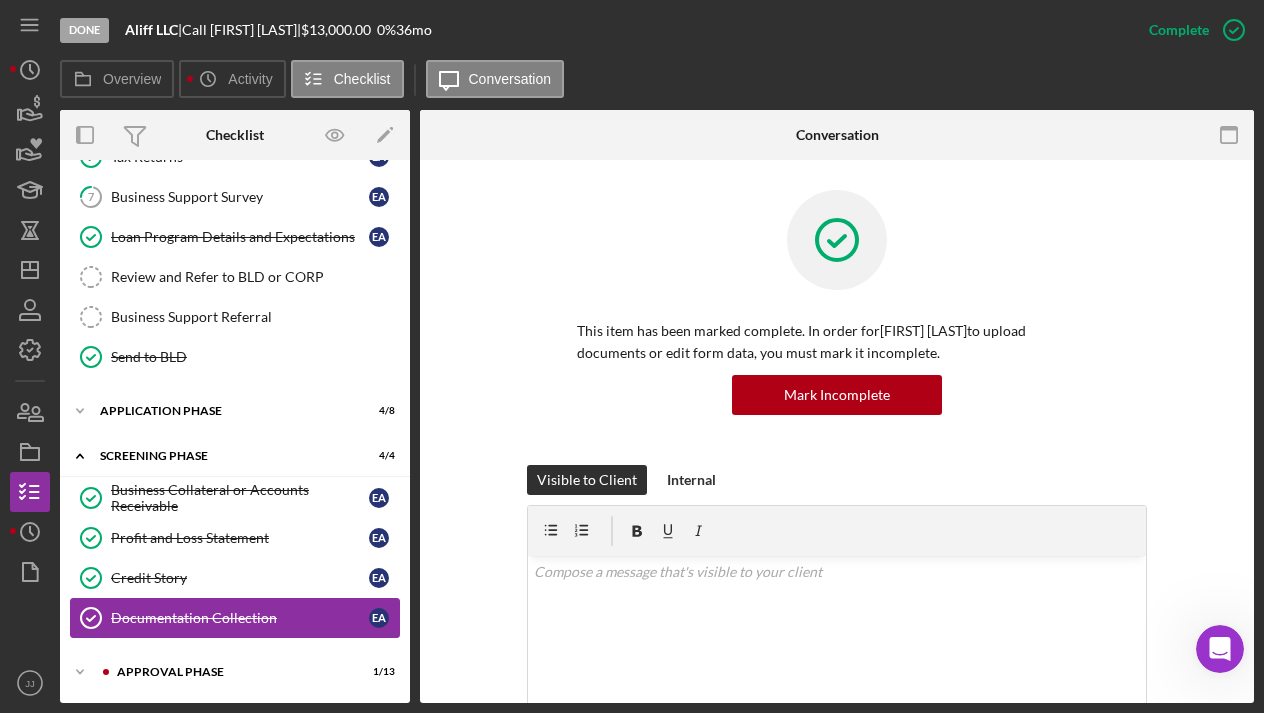 scroll, scrollTop: 312, scrollLeft: 0, axis: vertical 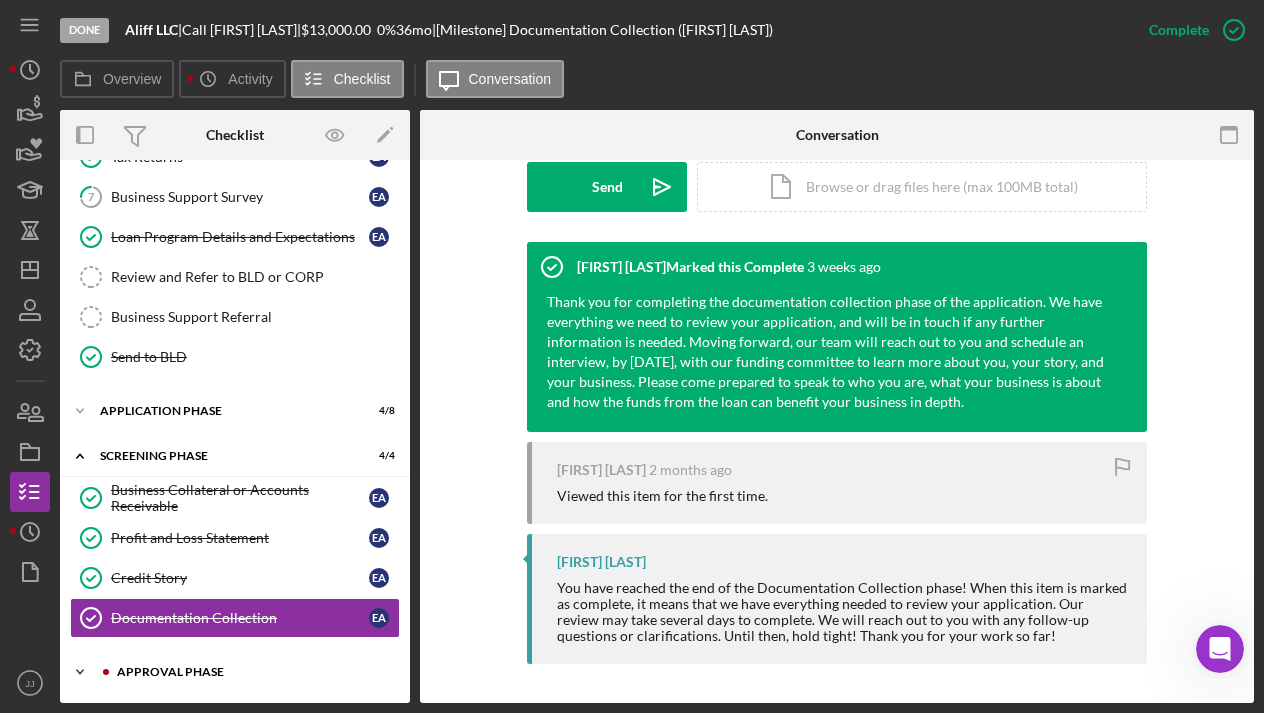 click on "Approval Phase" at bounding box center (251, 672) 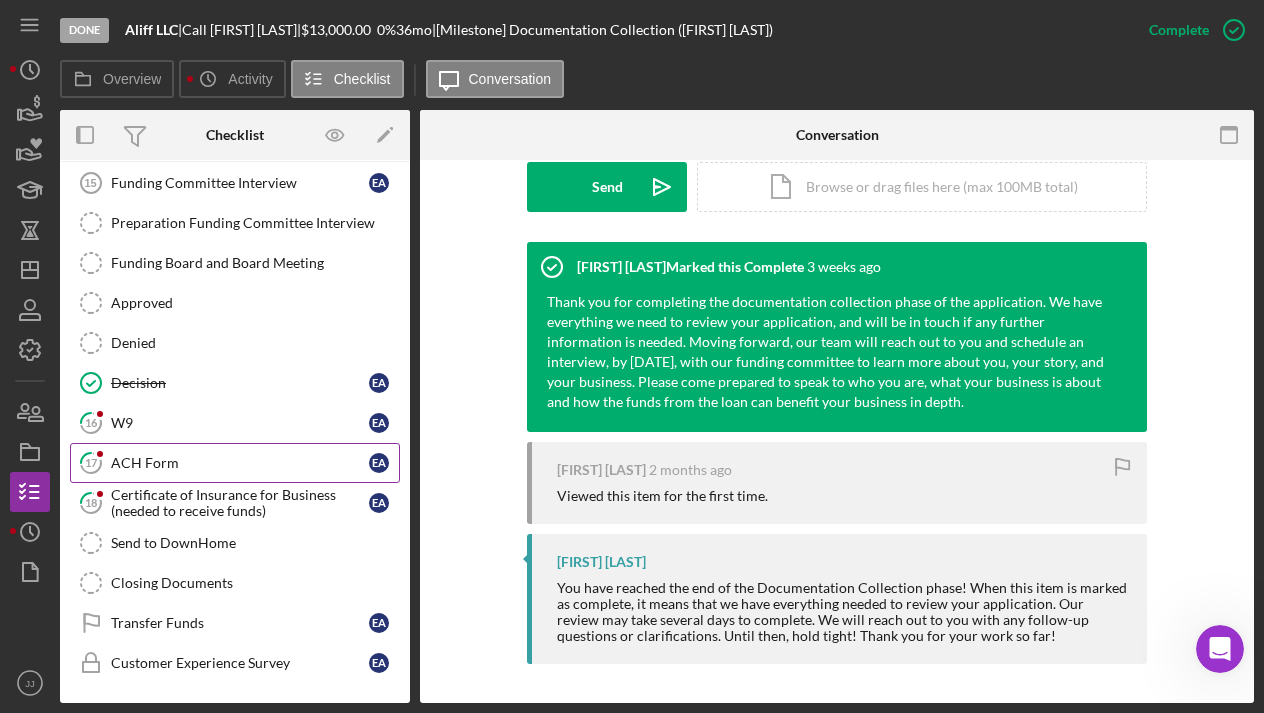 scroll, scrollTop: 845, scrollLeft: 0, axis: vertical 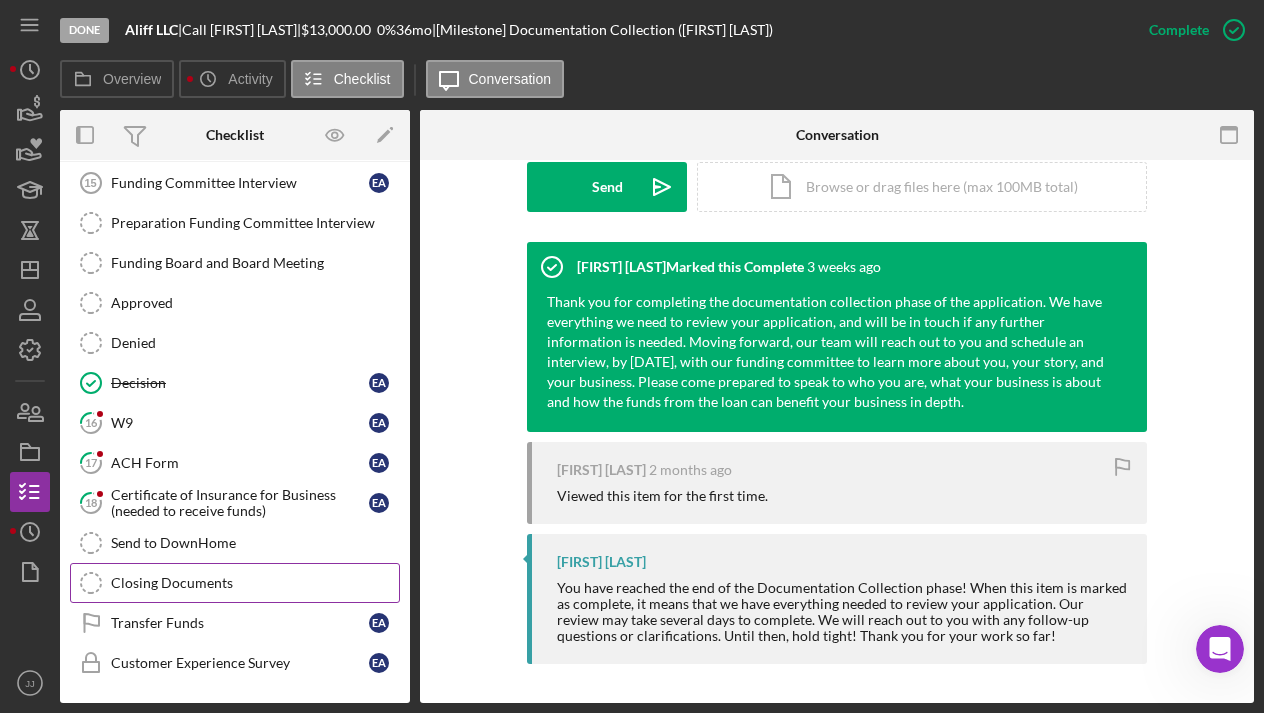 click on "Closing Documents Closing Documents" at bounding box center (235, 583) 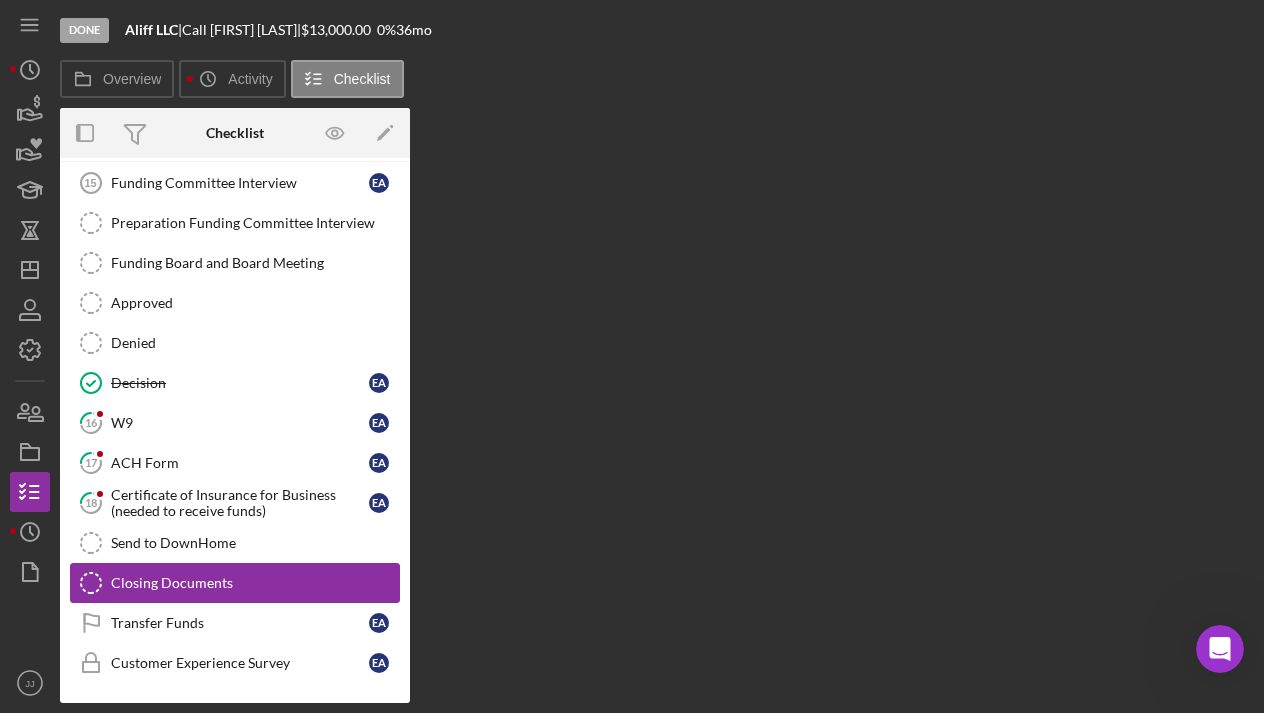 scroll, scrollTop: 843, scrollLeft: 0, axis: vertical 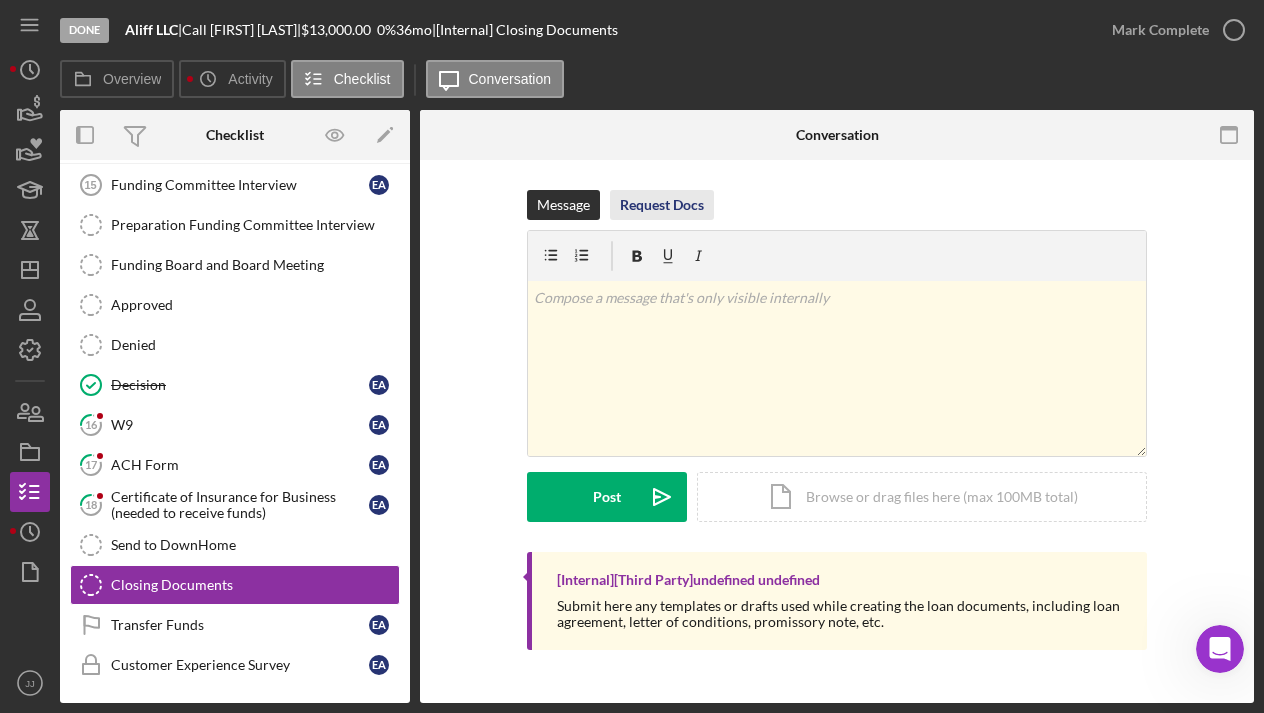 click on "Request Docs" at bounding box center [662, 205] 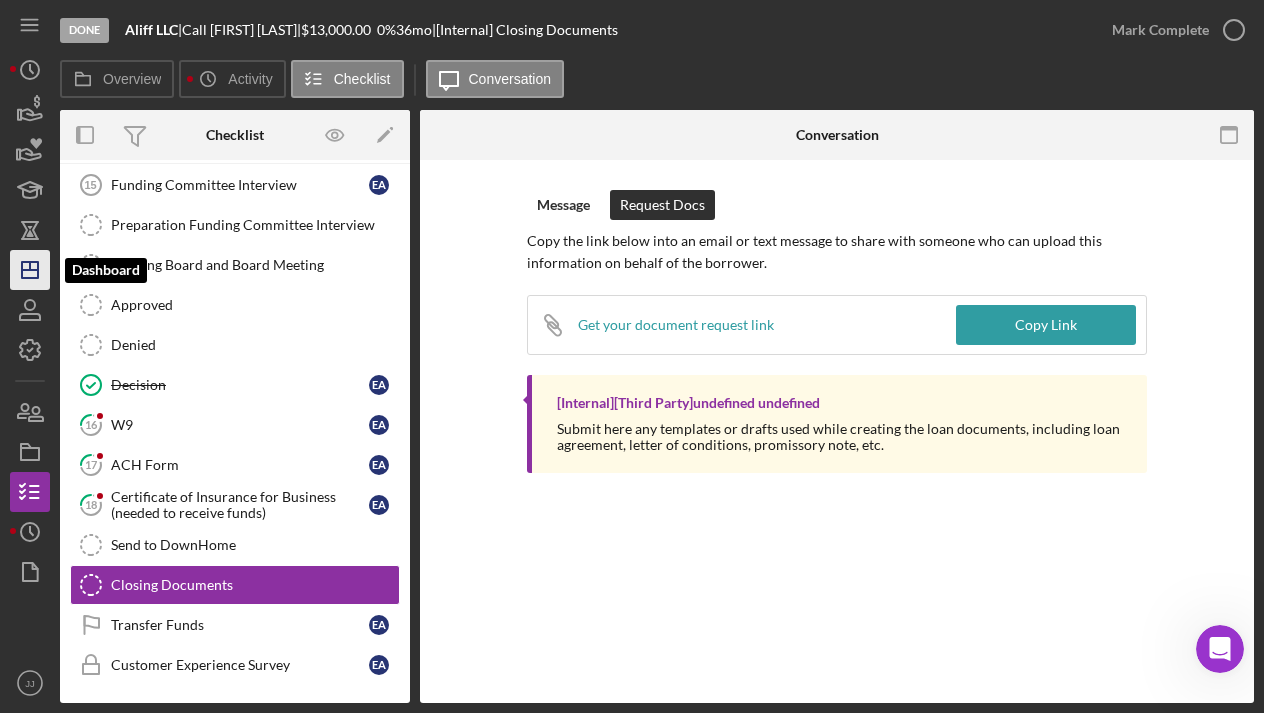 click 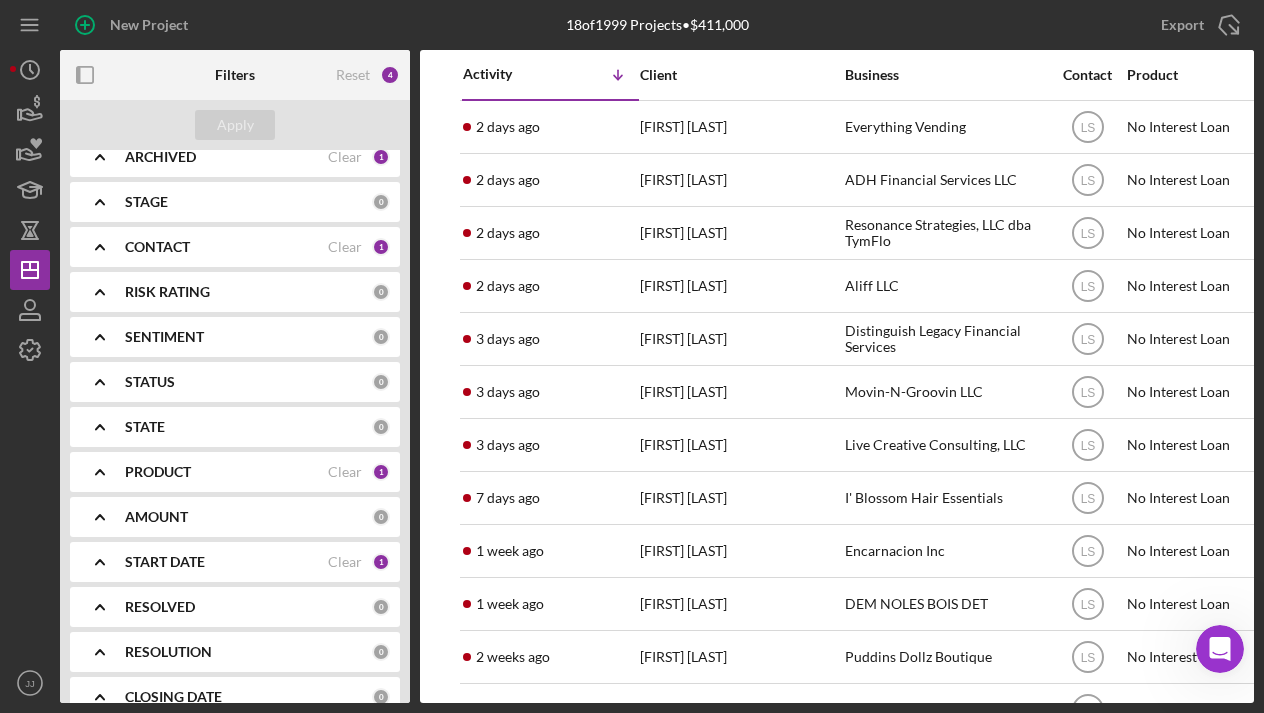 scroll, scrollTop: 164, scrollLeft: 0, axis: vertical 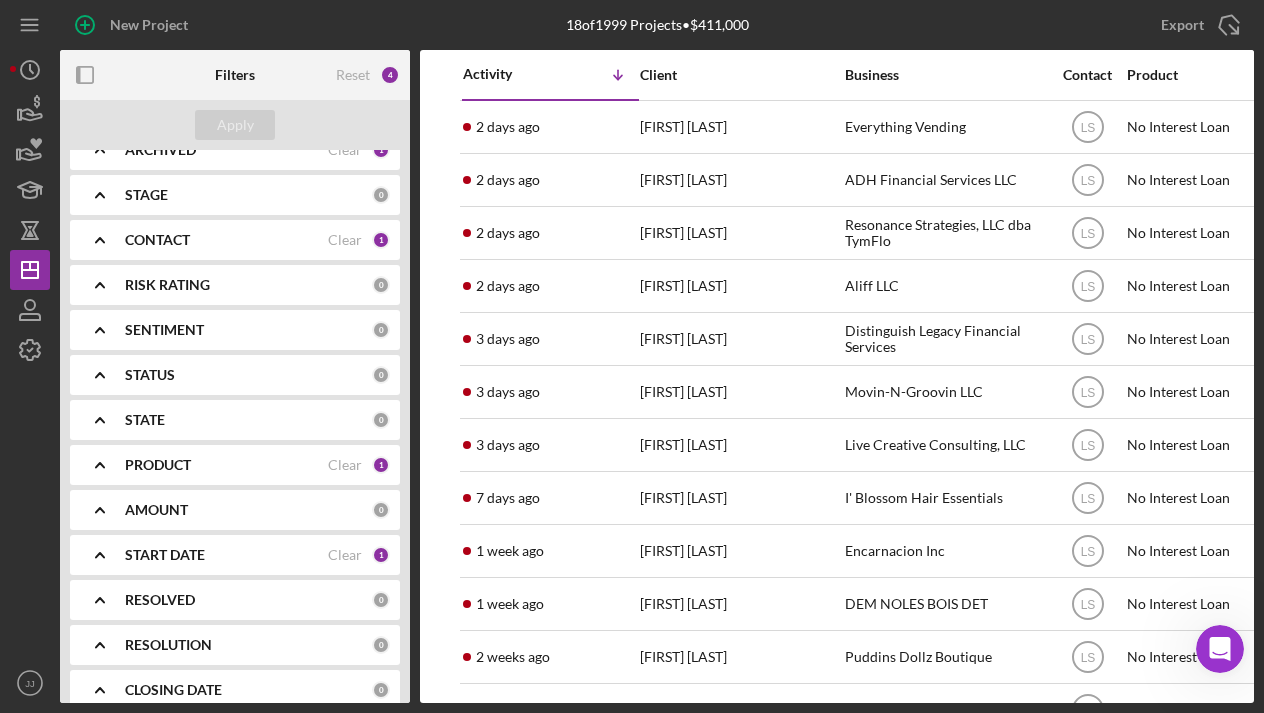 click on "PRODUCT   Clear 1" at bounding box center [257, 465] 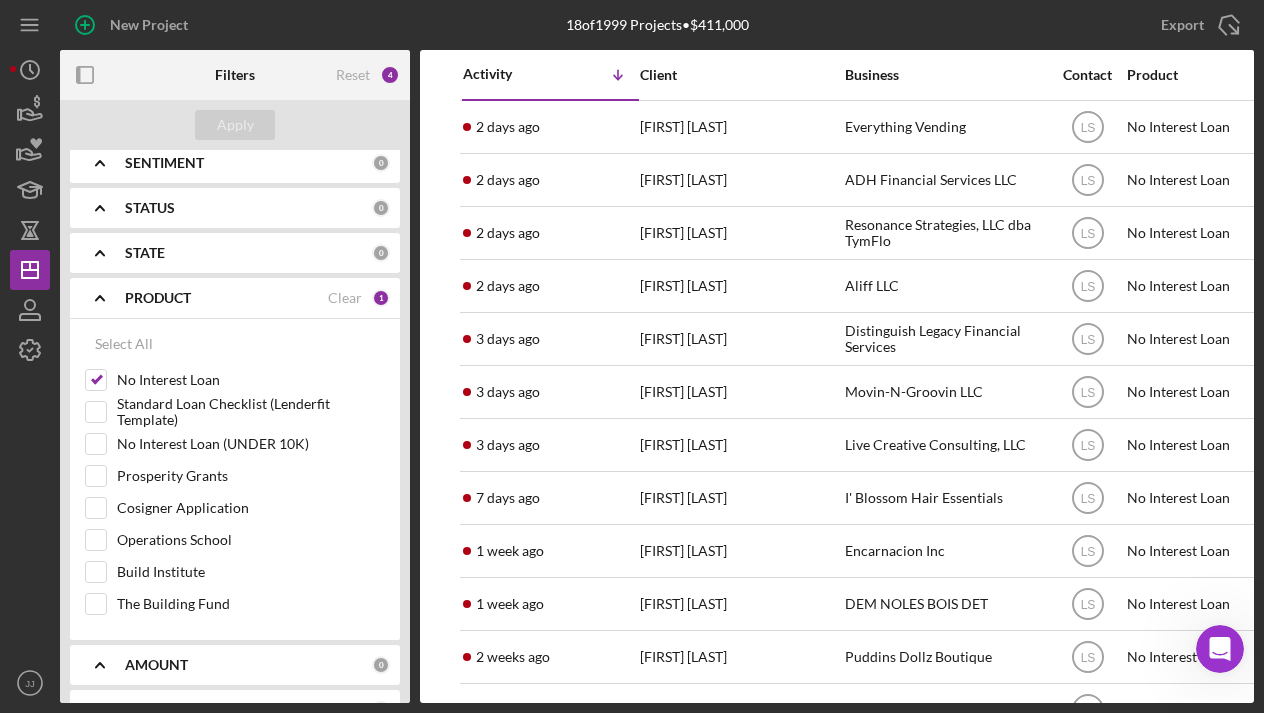 scroll, scrollTop: 345, scrollLeft: 0, axis: vertical 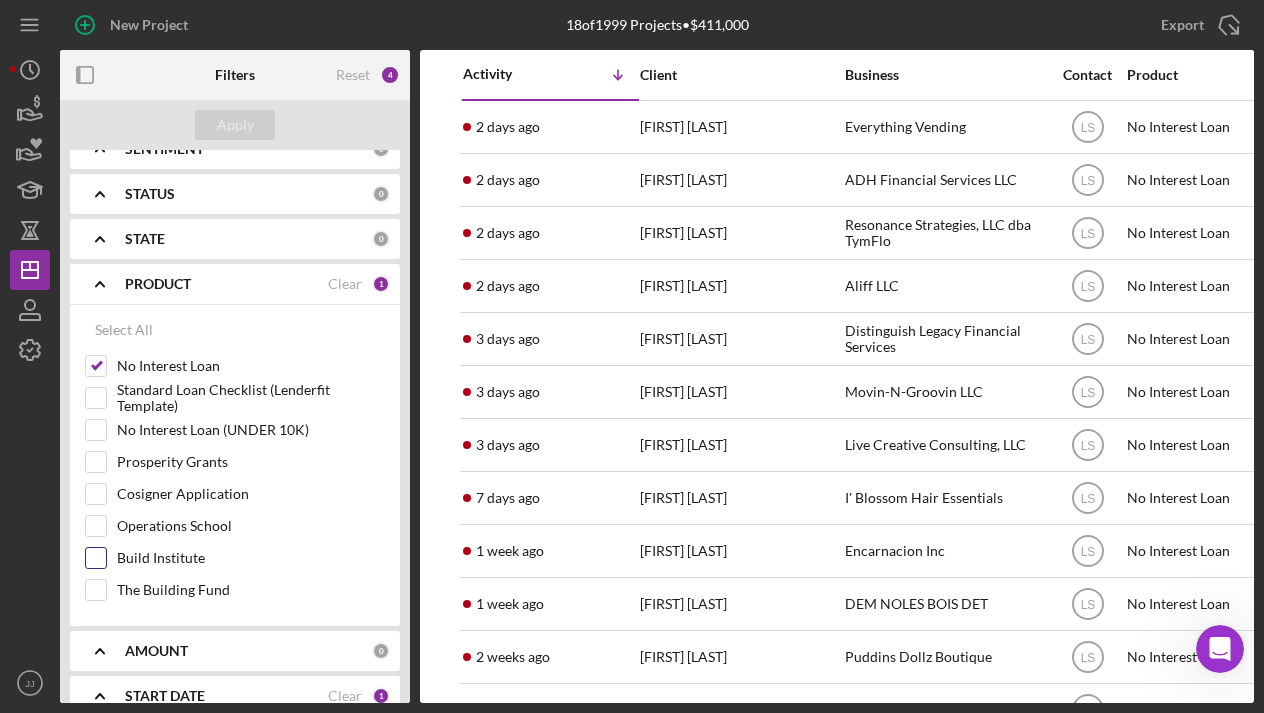 click at bounding box center (96, 558) 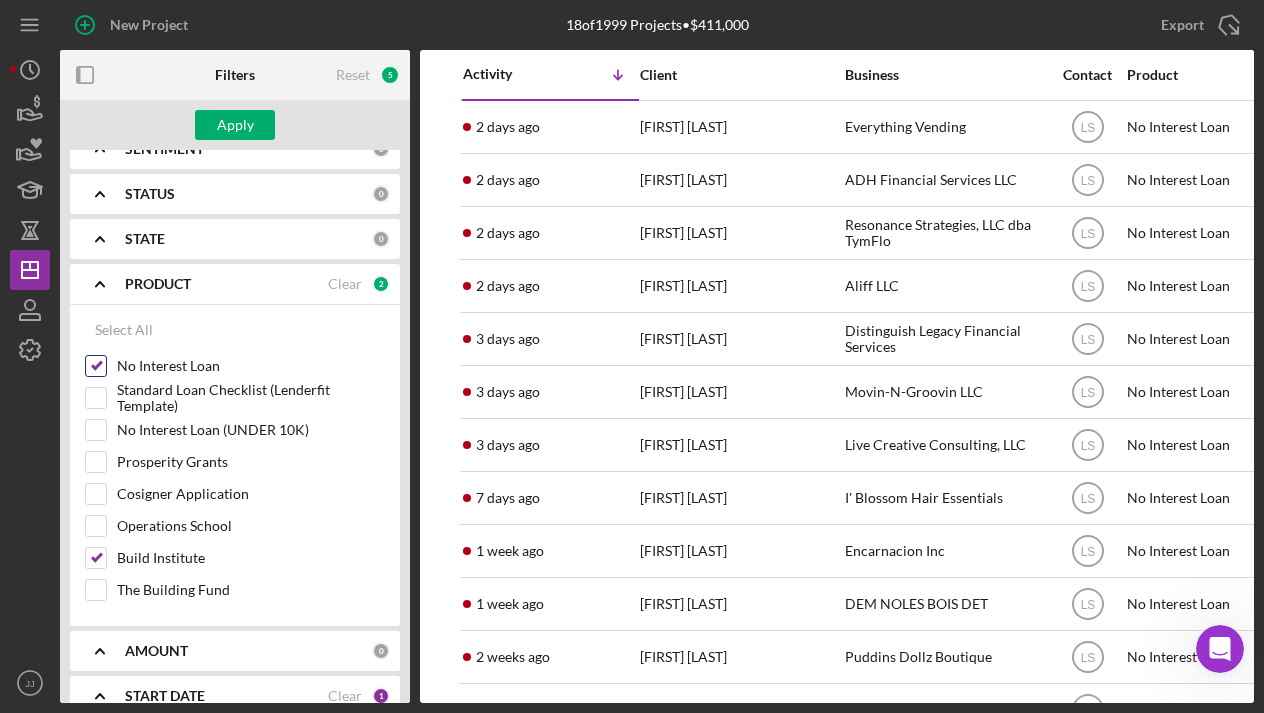 click on "No Interest Loan" at bounding box center [96, 366] 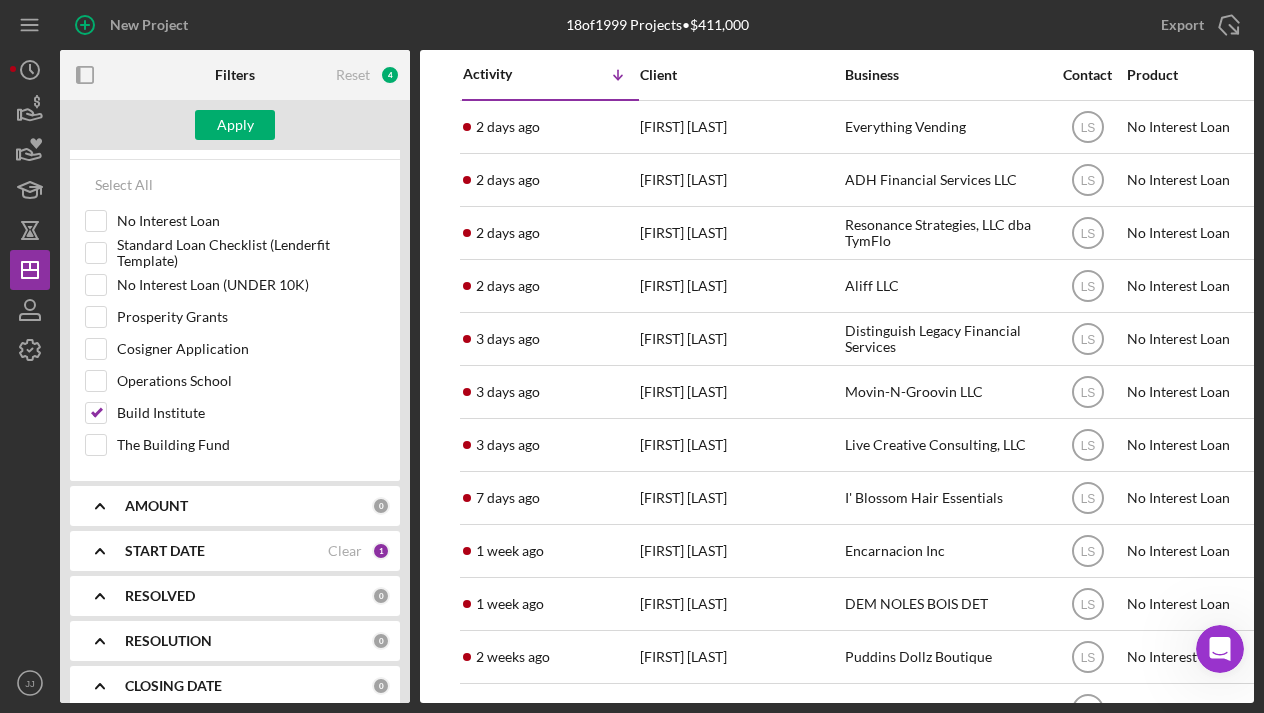 scroll, scrollTop: 498, scrollLeft: 0, axis: vertical 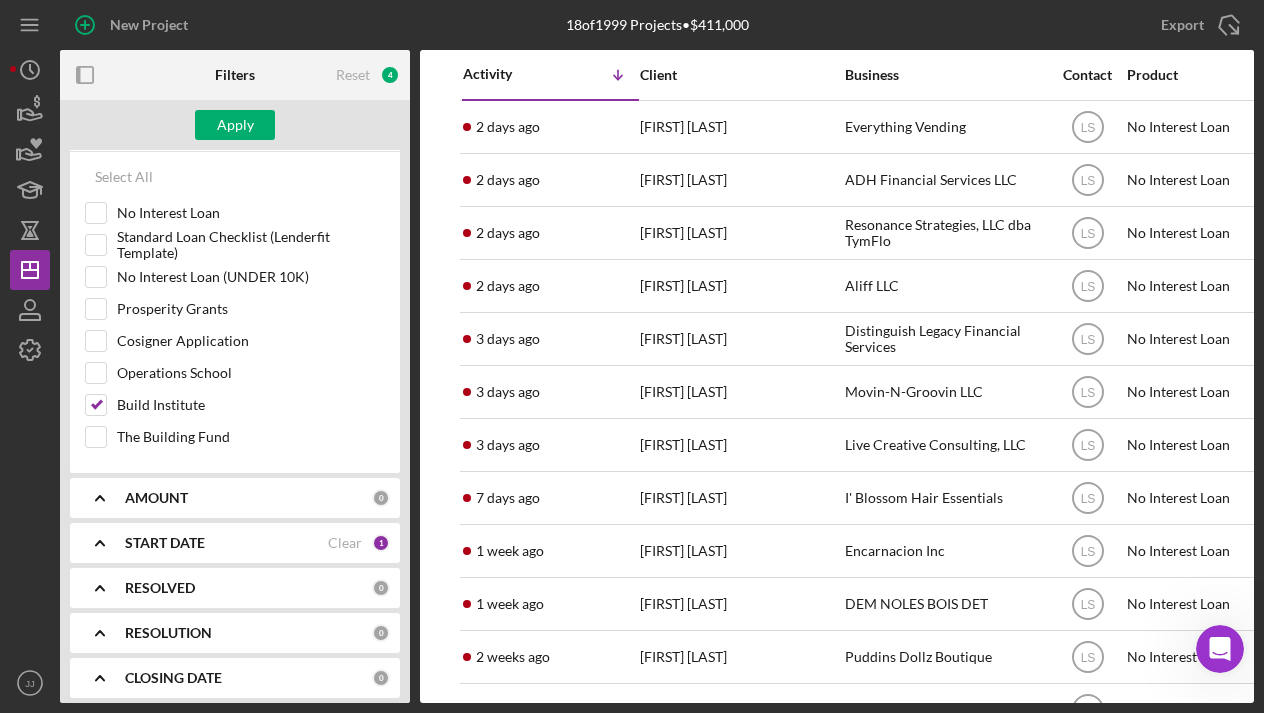 click on "START DATE" at bounding box center [226, 543] 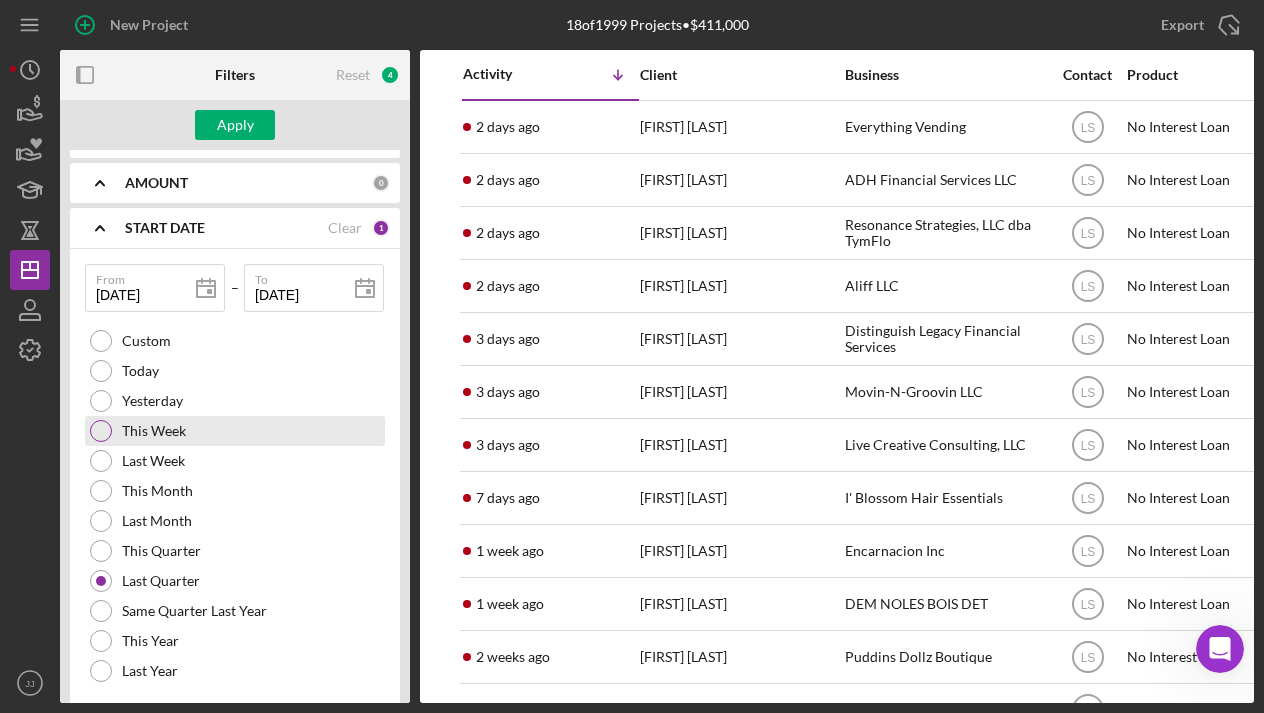 scroll, scrollTop: 842, scrollLeft: 0, axis: vertical 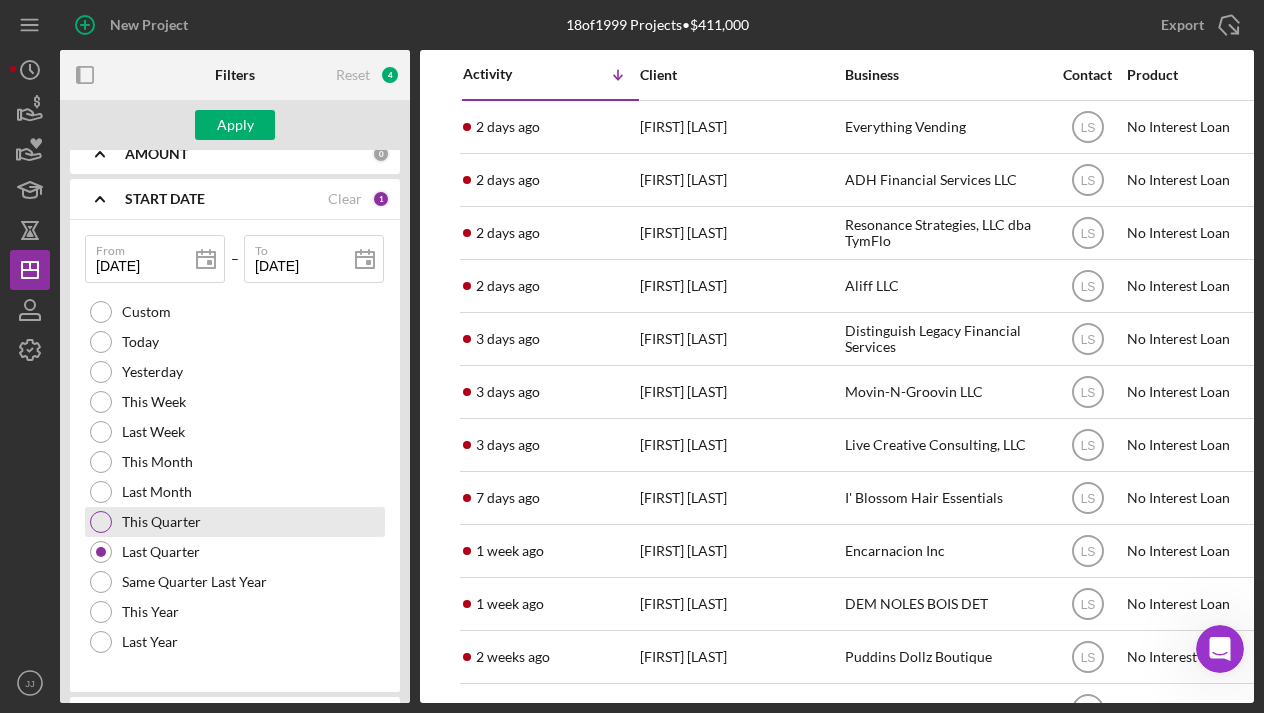 click on "This Quarter" at bounding box center [235, 522] 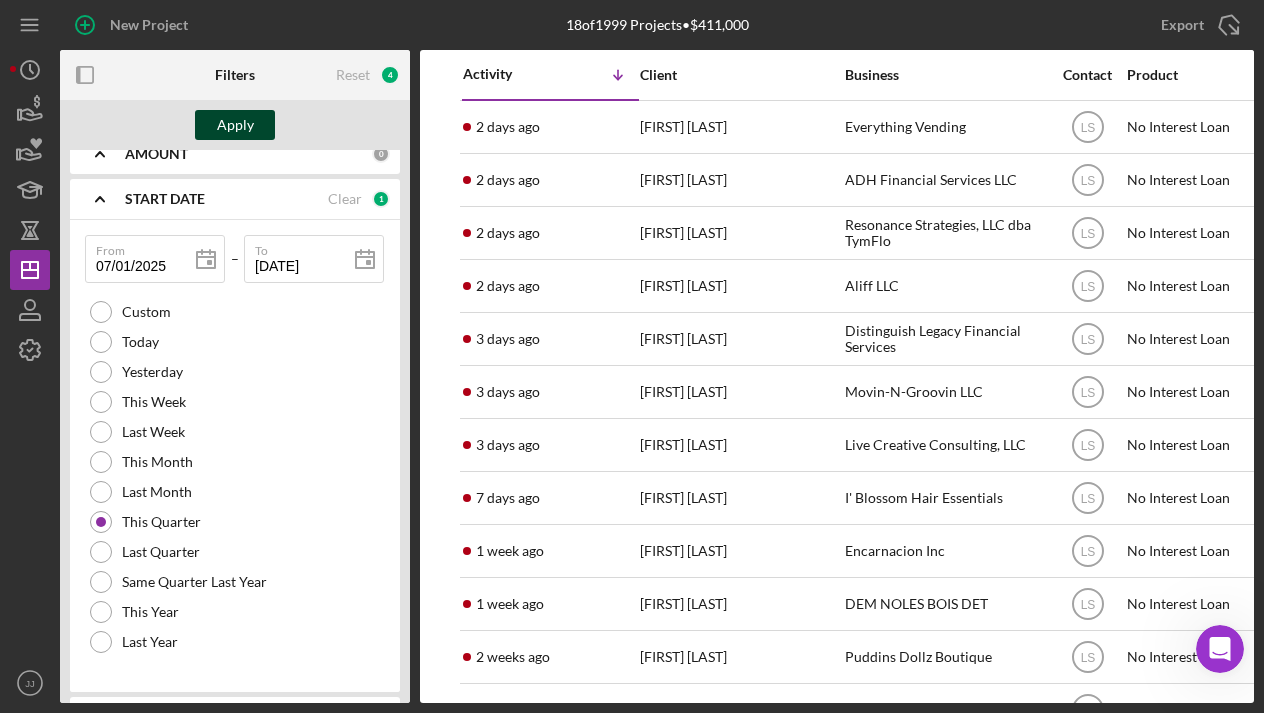 click on "Apply" at bounding box center (235, 125) 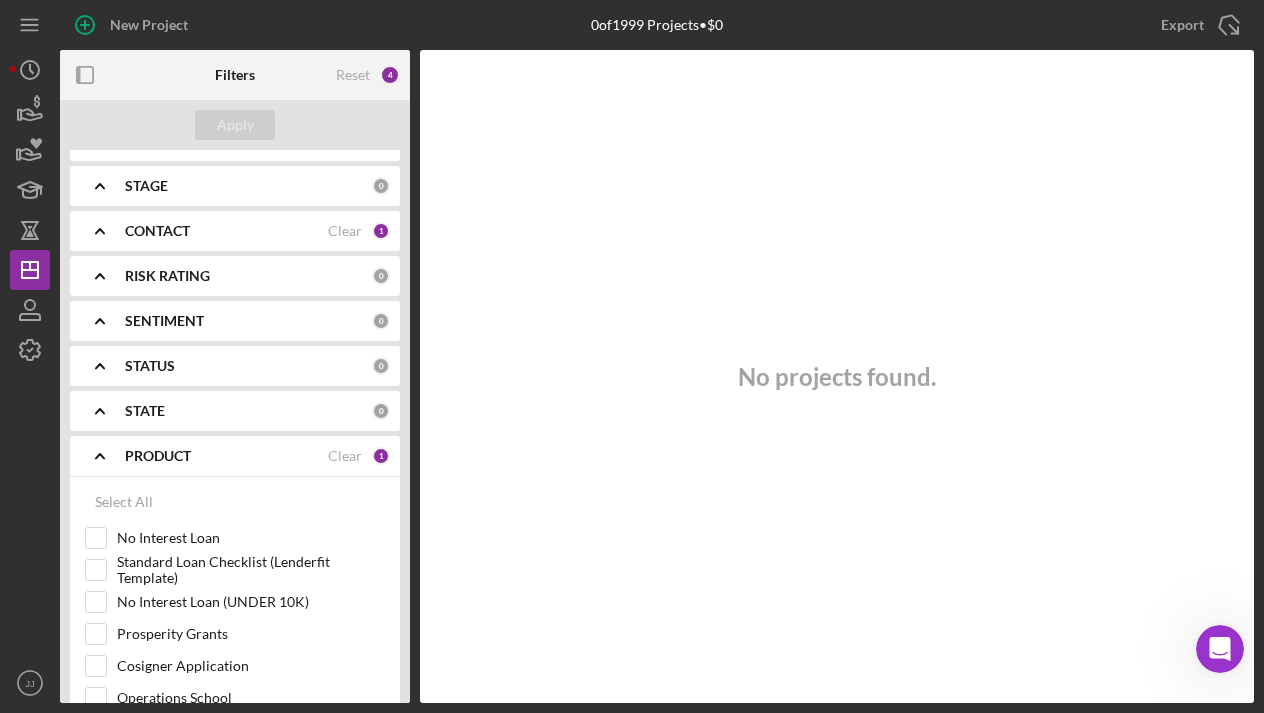 scroll, scrollTop: 154, scrollLeft: 0, axis: vertical 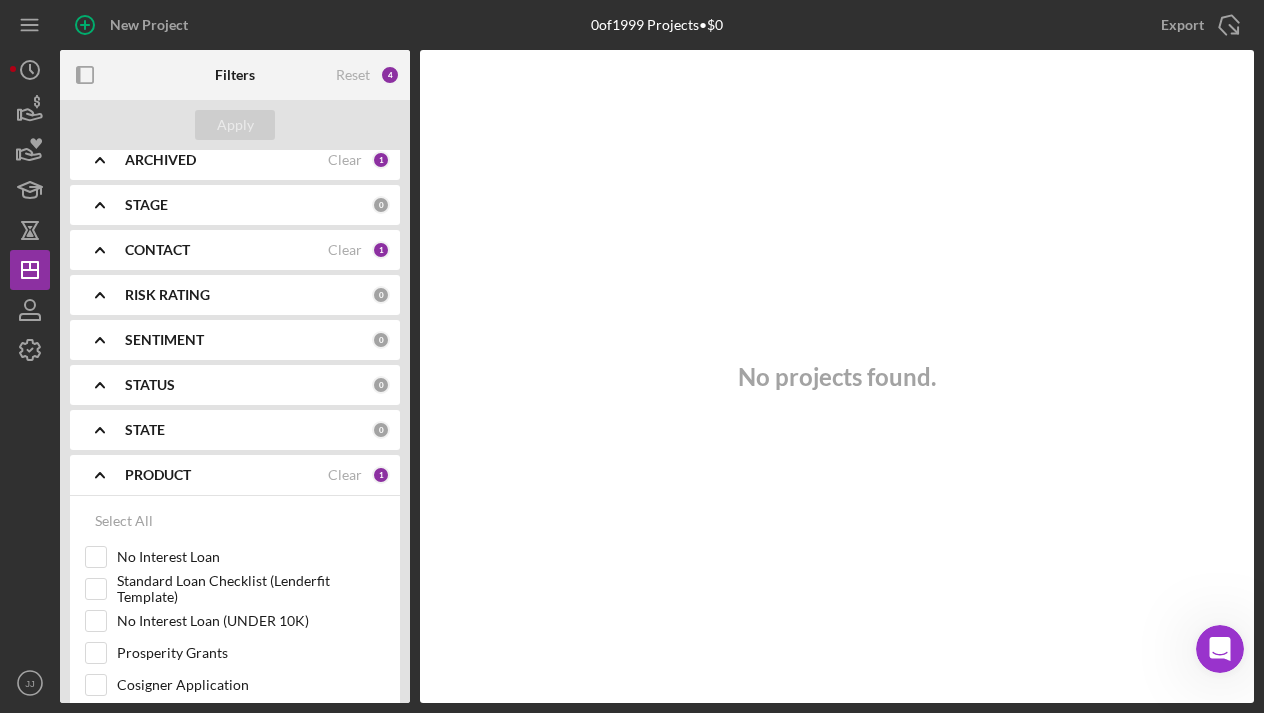click on "CONTACT" at bounding box center (226, 250) 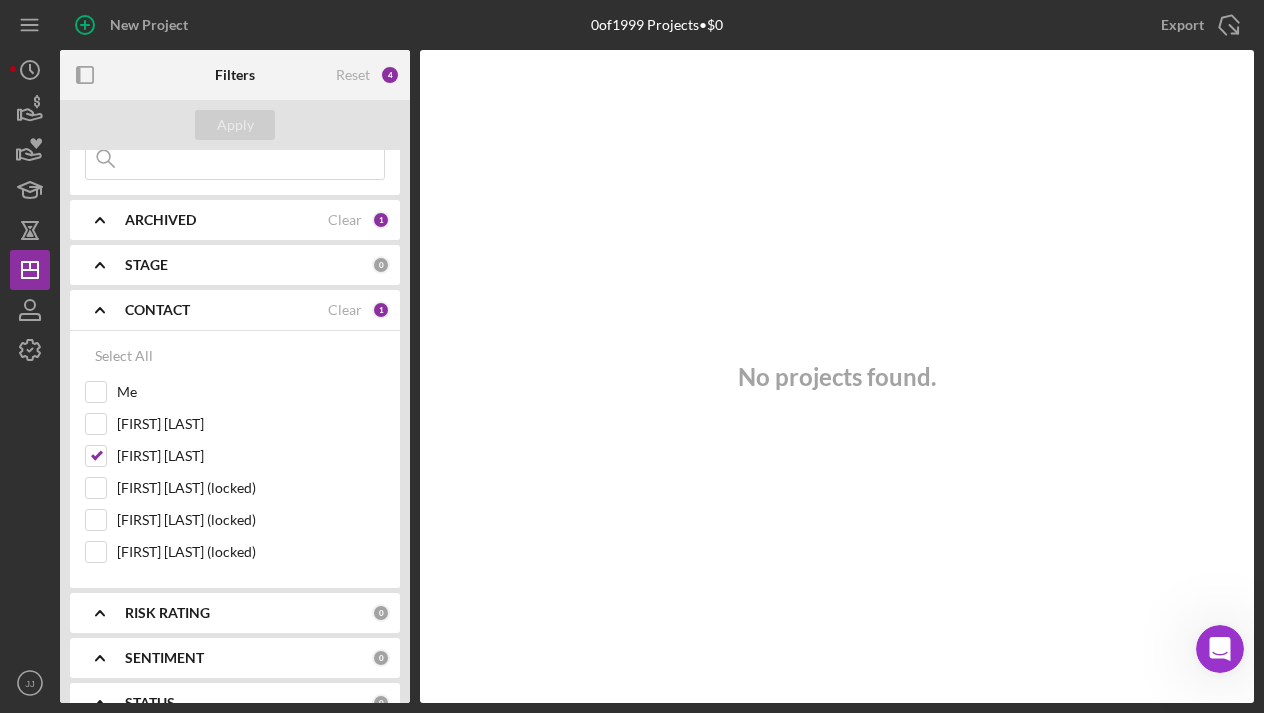 scroll, scrollTop: 53, scrollLeft: 0, axis: vertical 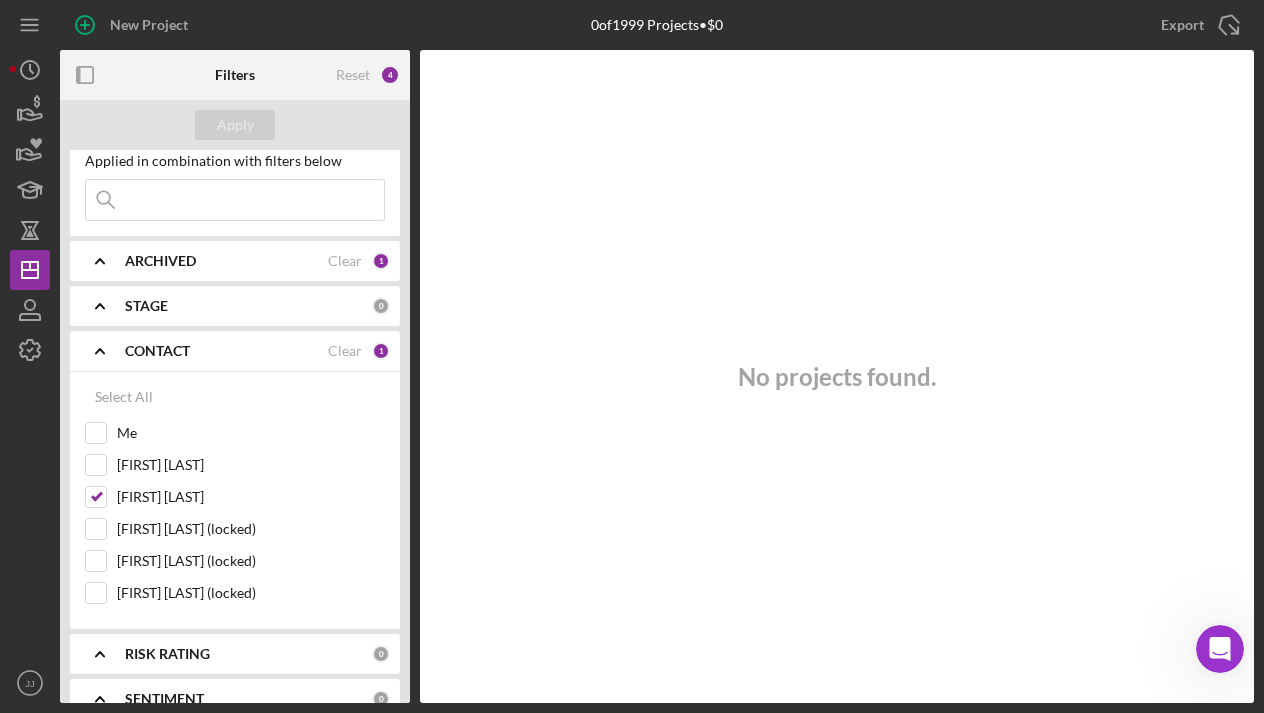 click on "ARCHIVED" at bounding box center [226, 261] 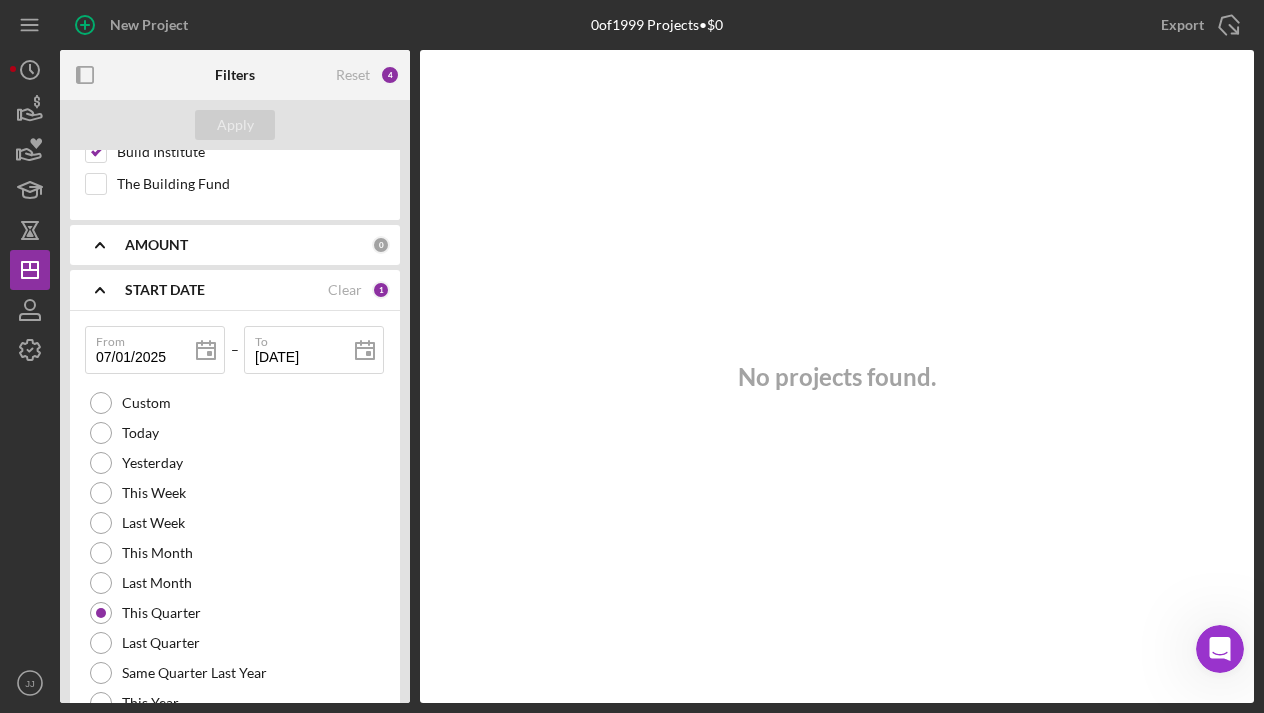 scroll, scrollTop: 1088, scrollLeft: 0, axis: vertical 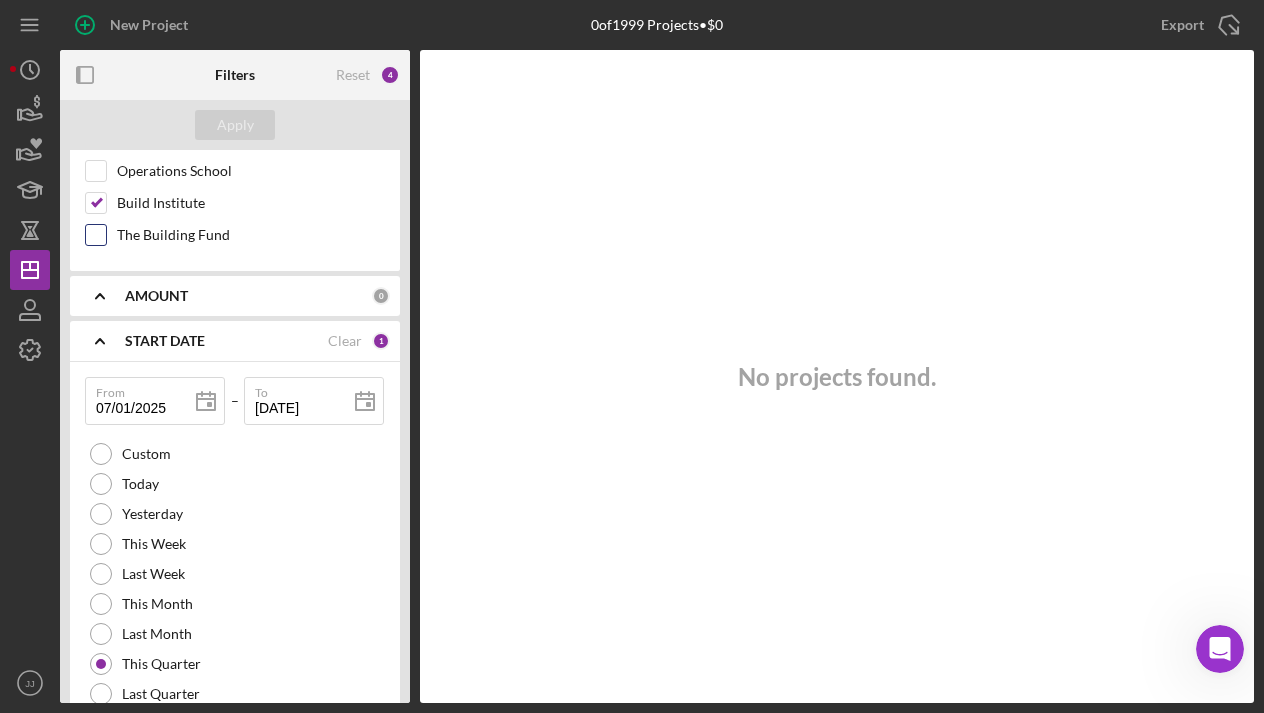 click on "The Building Fund" at bounding box center (96, 235) 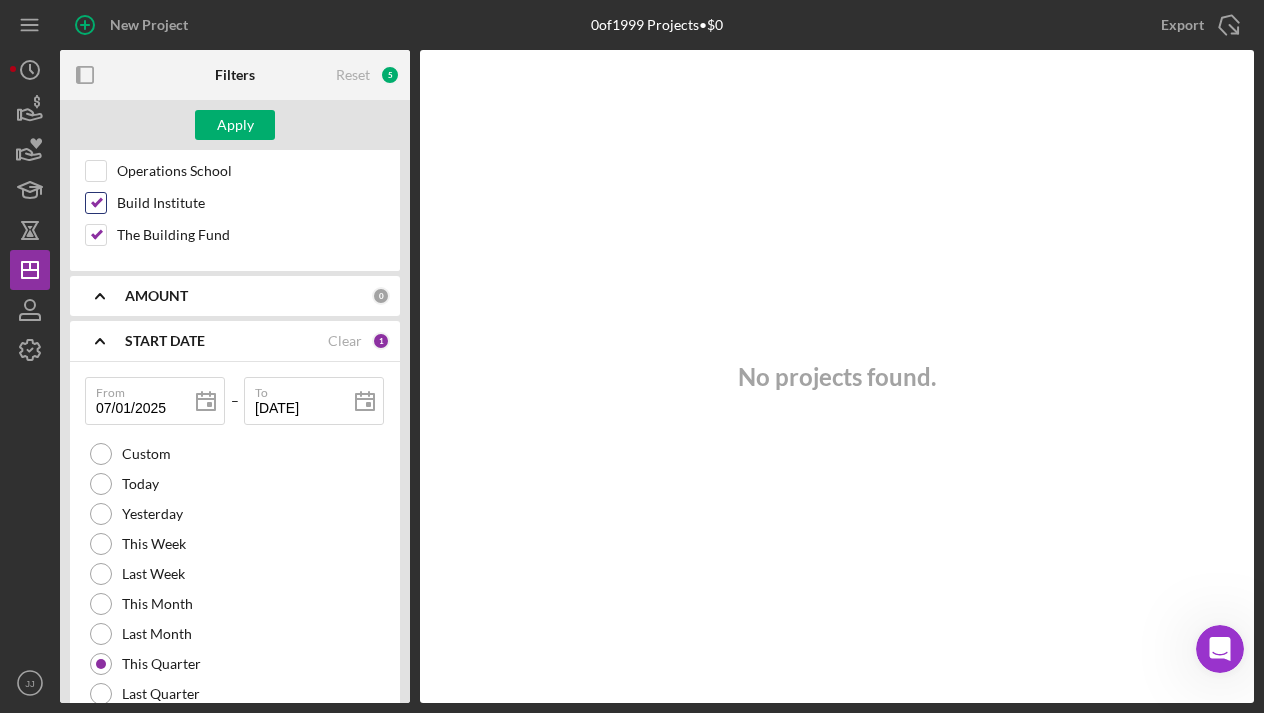 click on "Build Institute" at bounding box center (96, 203) 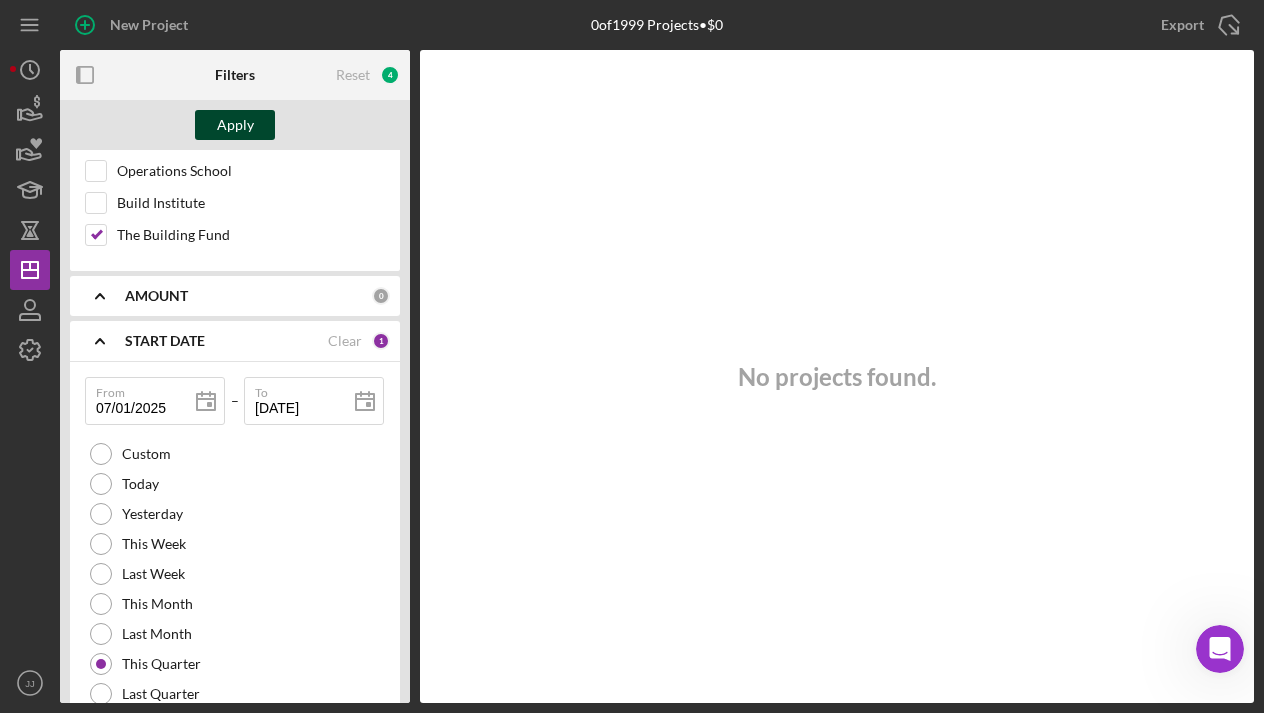 click on "Apply" at bounding box center [235, 125] 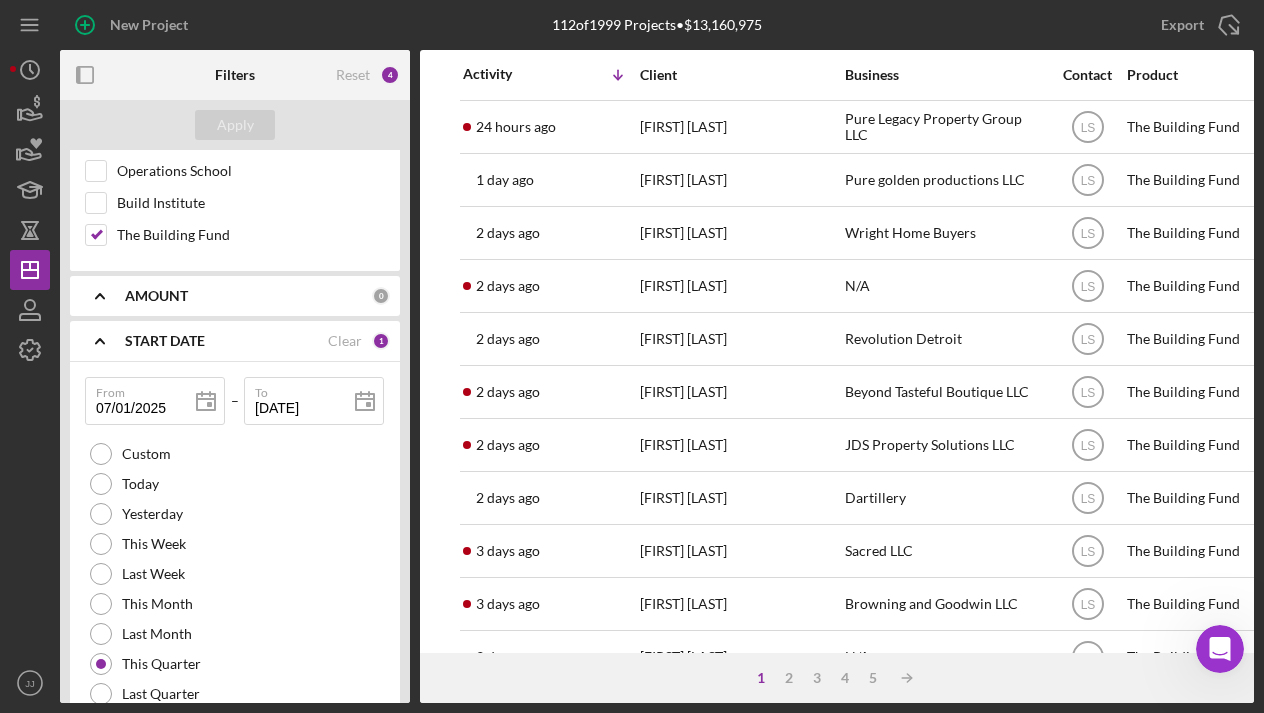 scroll, scrollTop: 427, scrollLeft: 0, axis: vertical 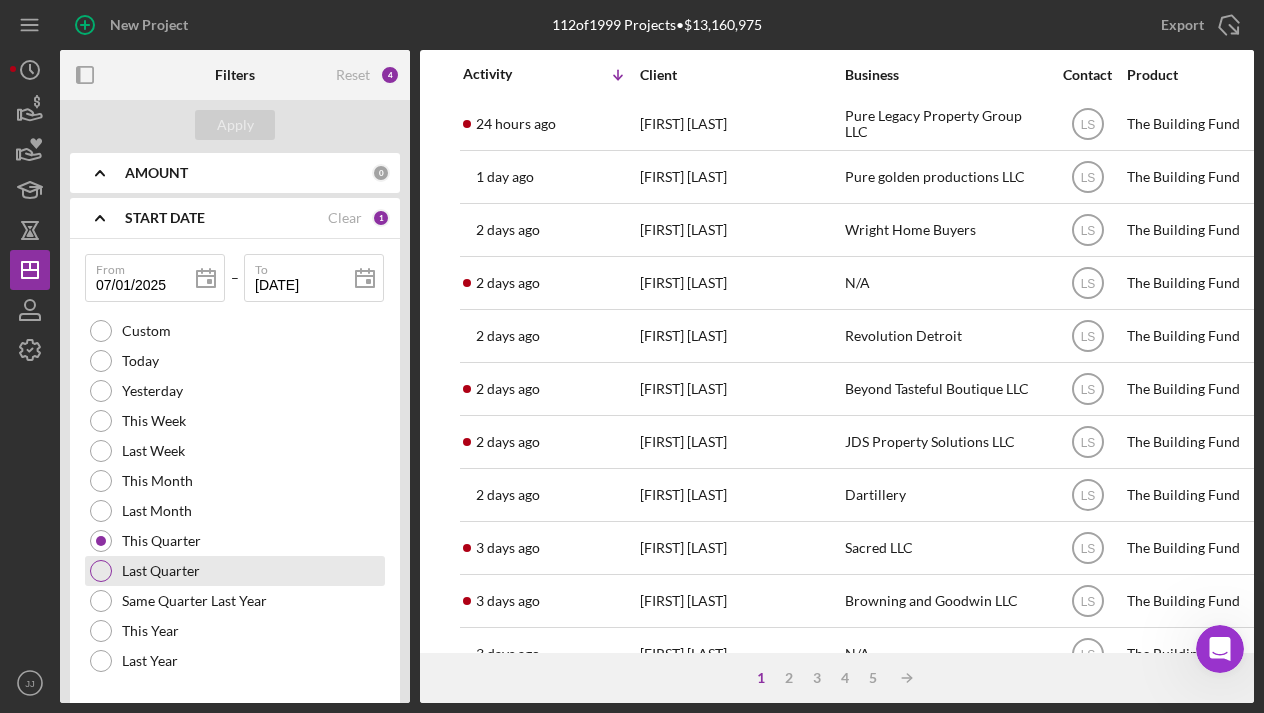 click at bounding box center (101, 571) 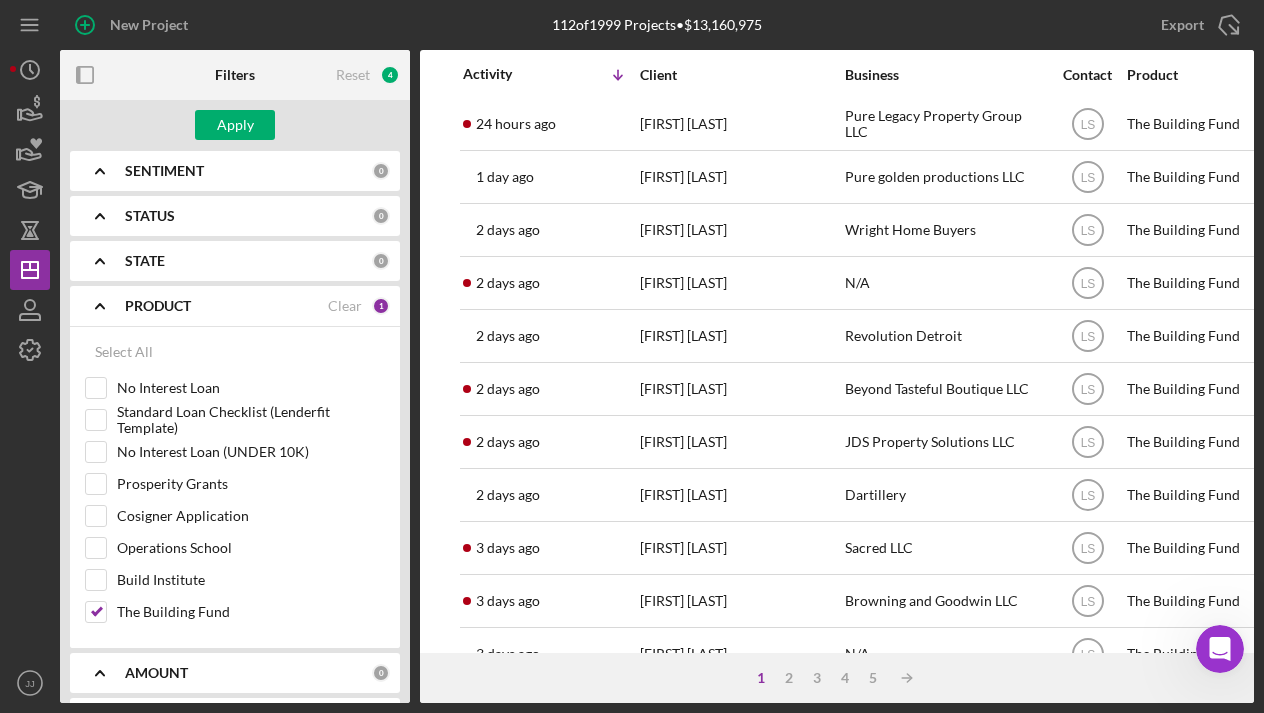 scroll, scrollTop: 723, scrollLeft: 0, axis: vertical 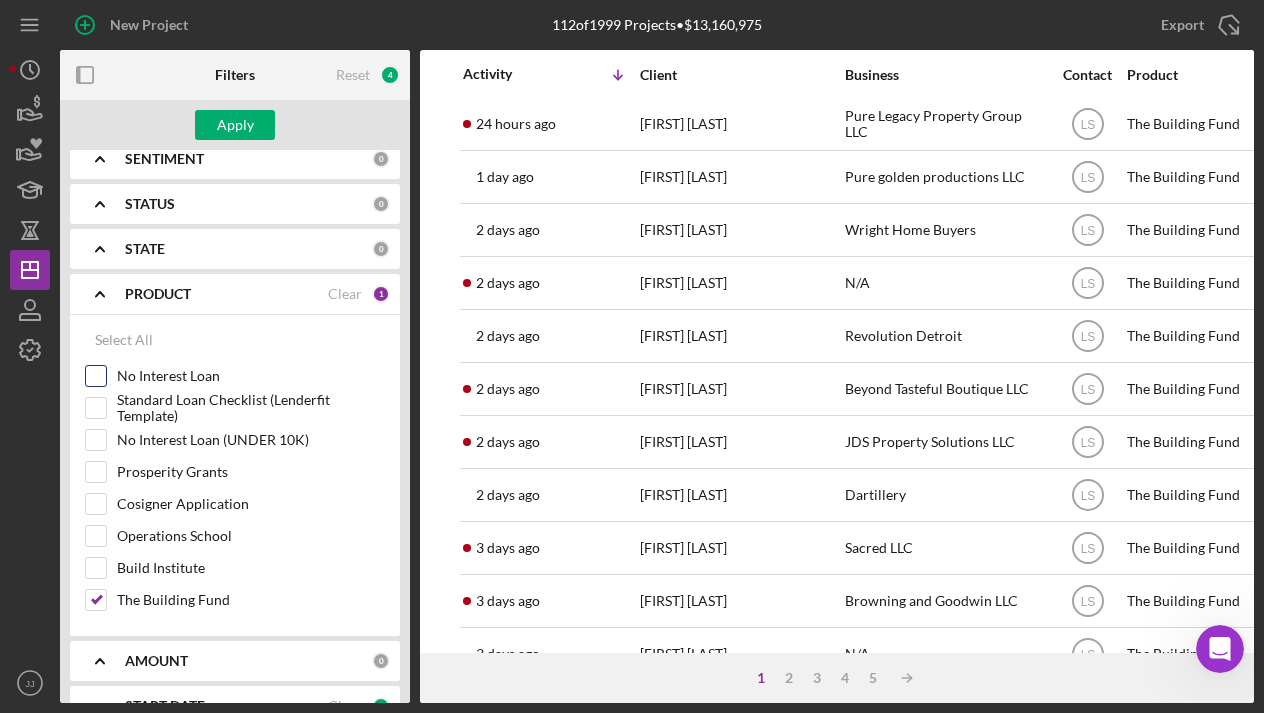 click on "No Interest Loan" at bounding box center [96, 376] 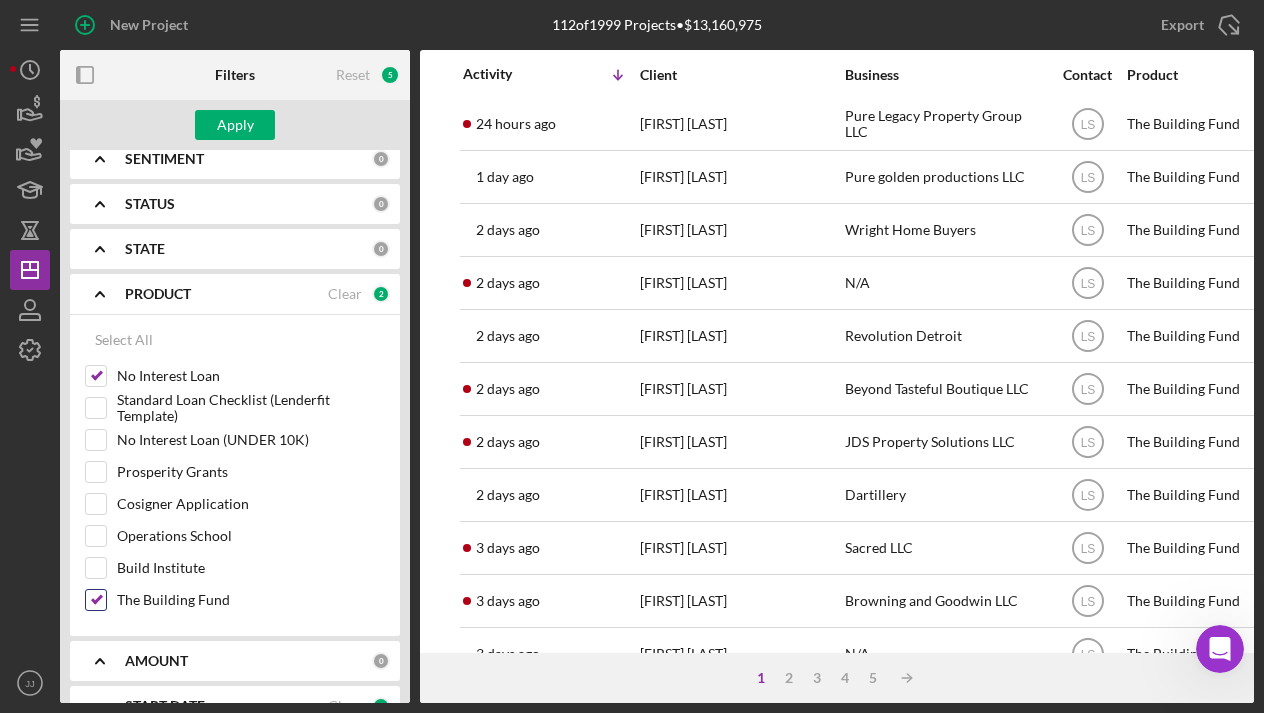 click on "The Building Fund" at bounding box center [96, 600] 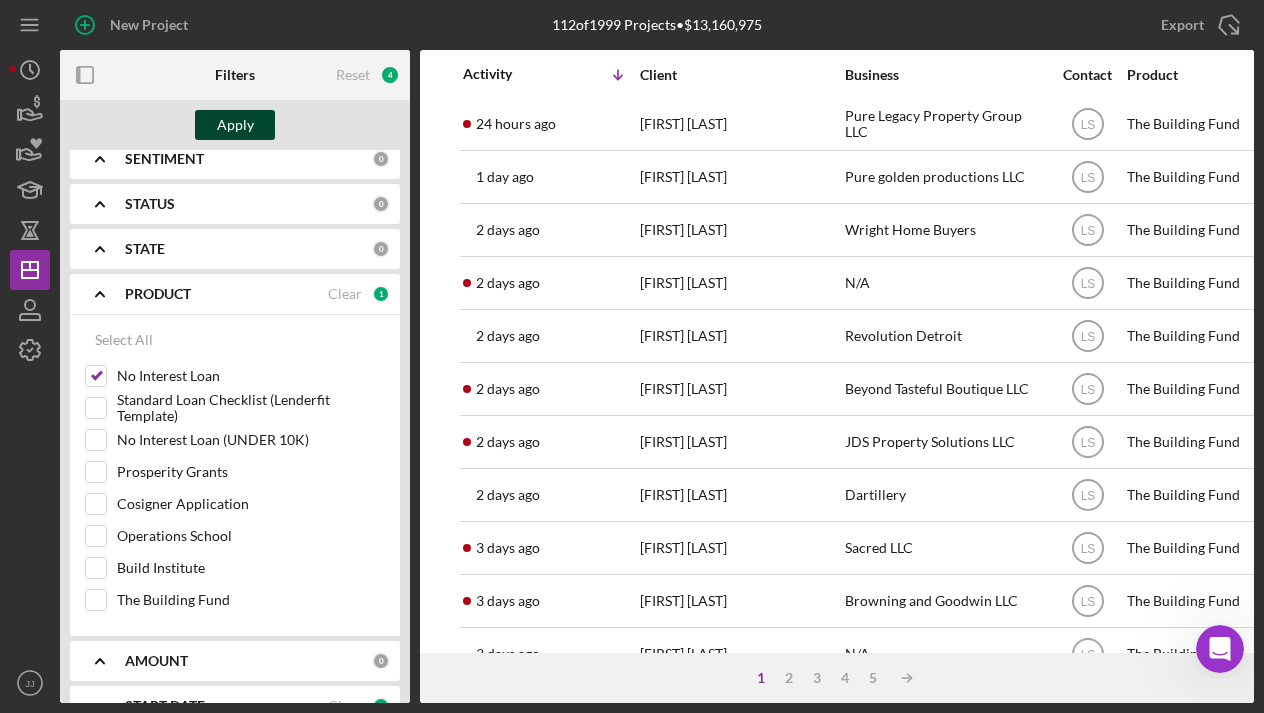 click on "Apply" at bounding box center (235, 125) 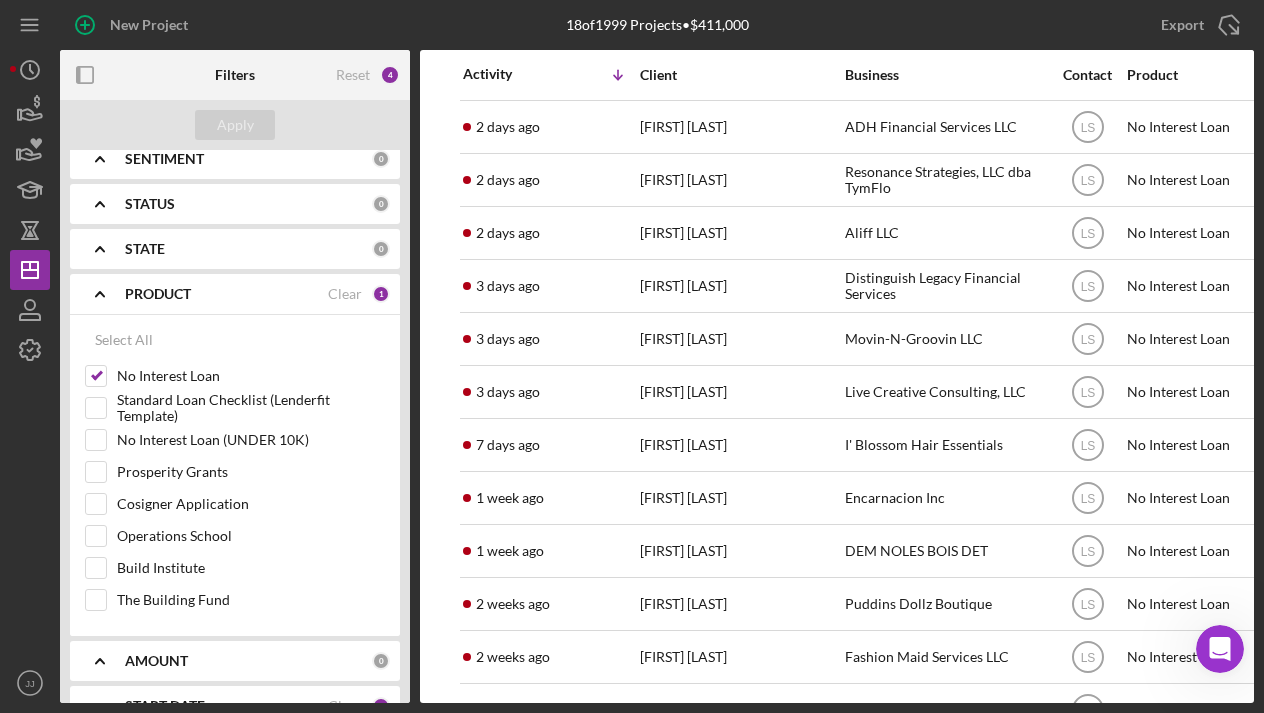 scroll, scrollTop: 50, scrollLeft: 0, axis: vertical 